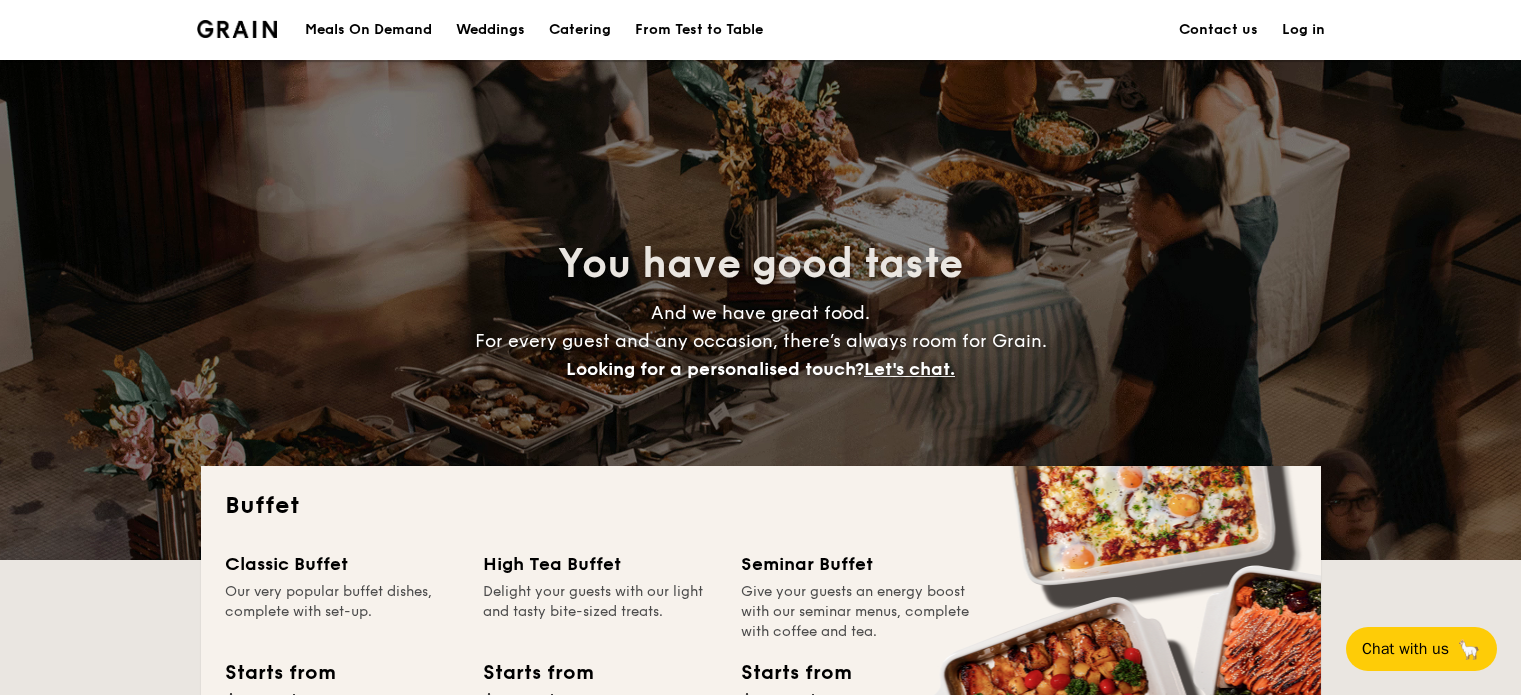 scroll, scrollTop: 400, scrollLeft: 0, axis: vertical 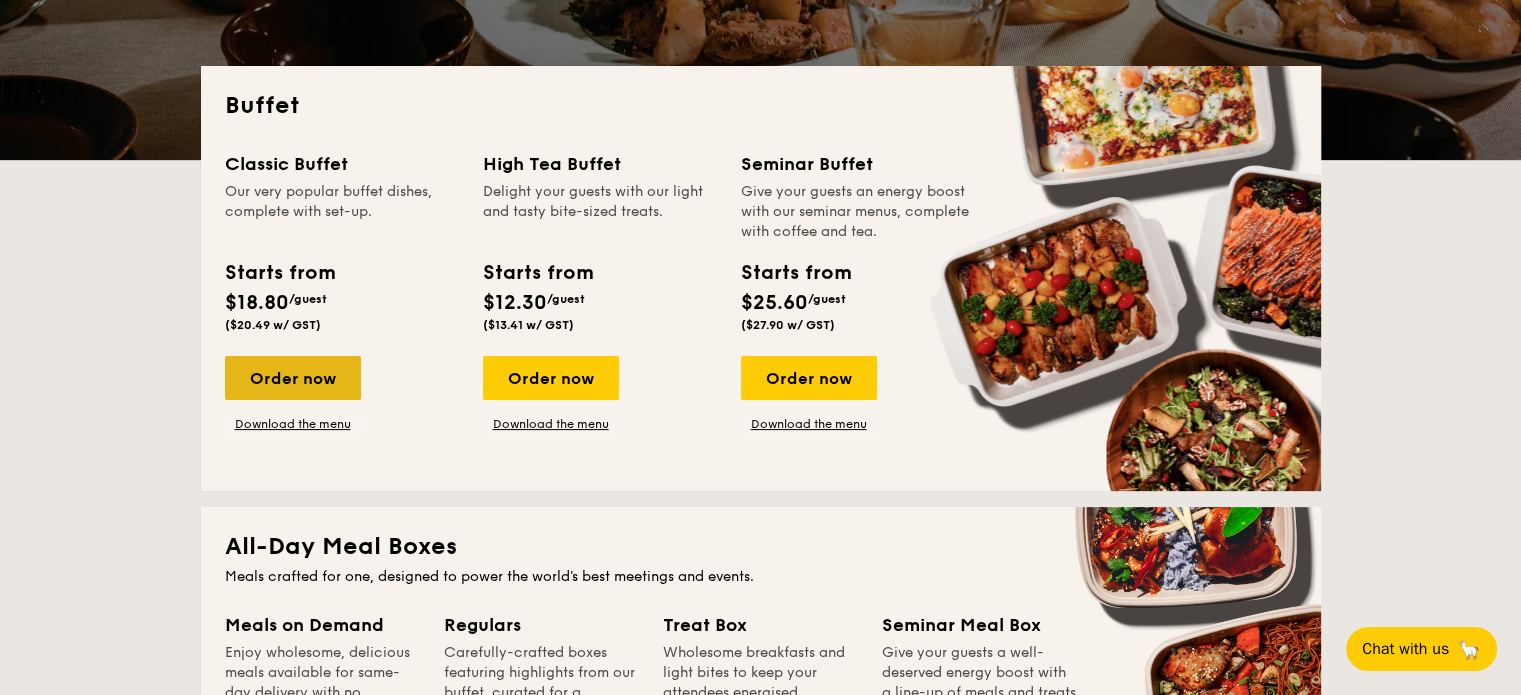 click on "Order now" at bounding box center [293, 378] 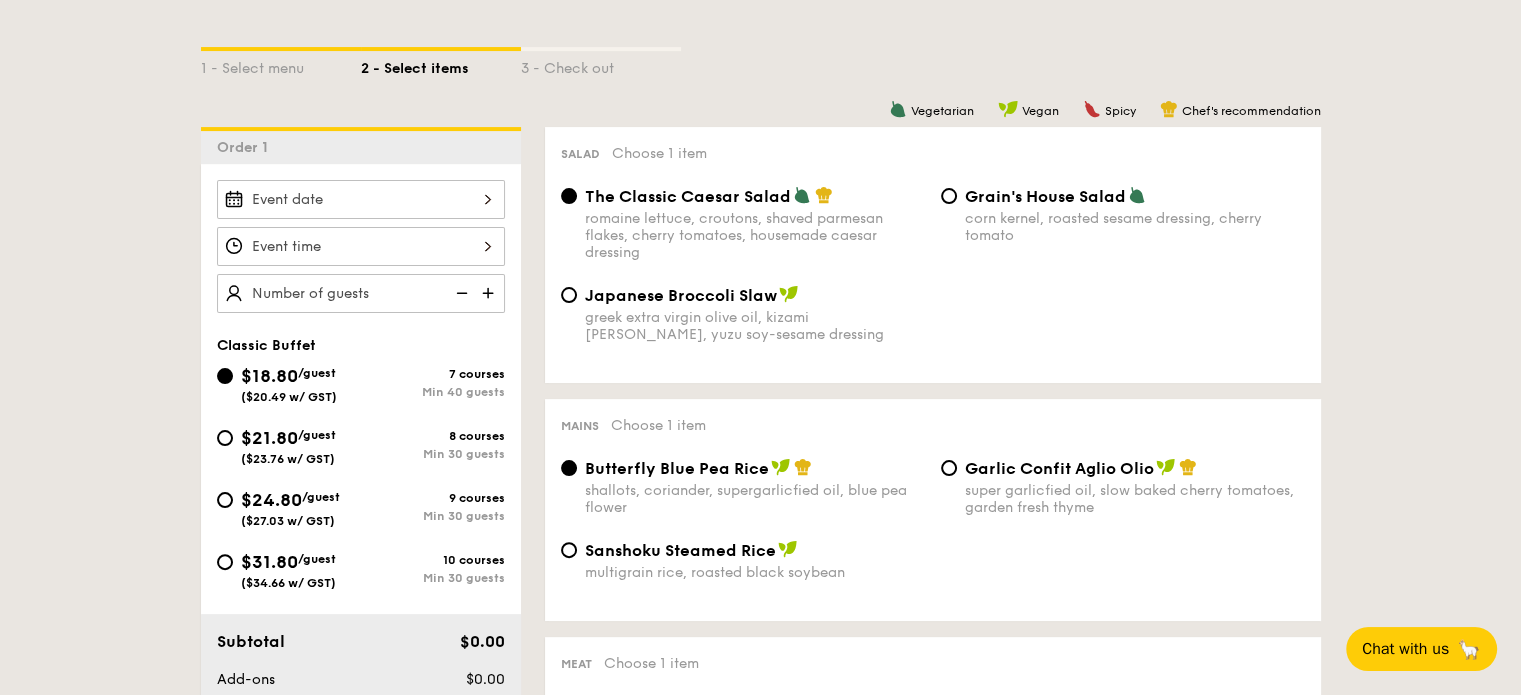 scroll, scrollTop: 600, scrollLeft: 0, axis: vertical 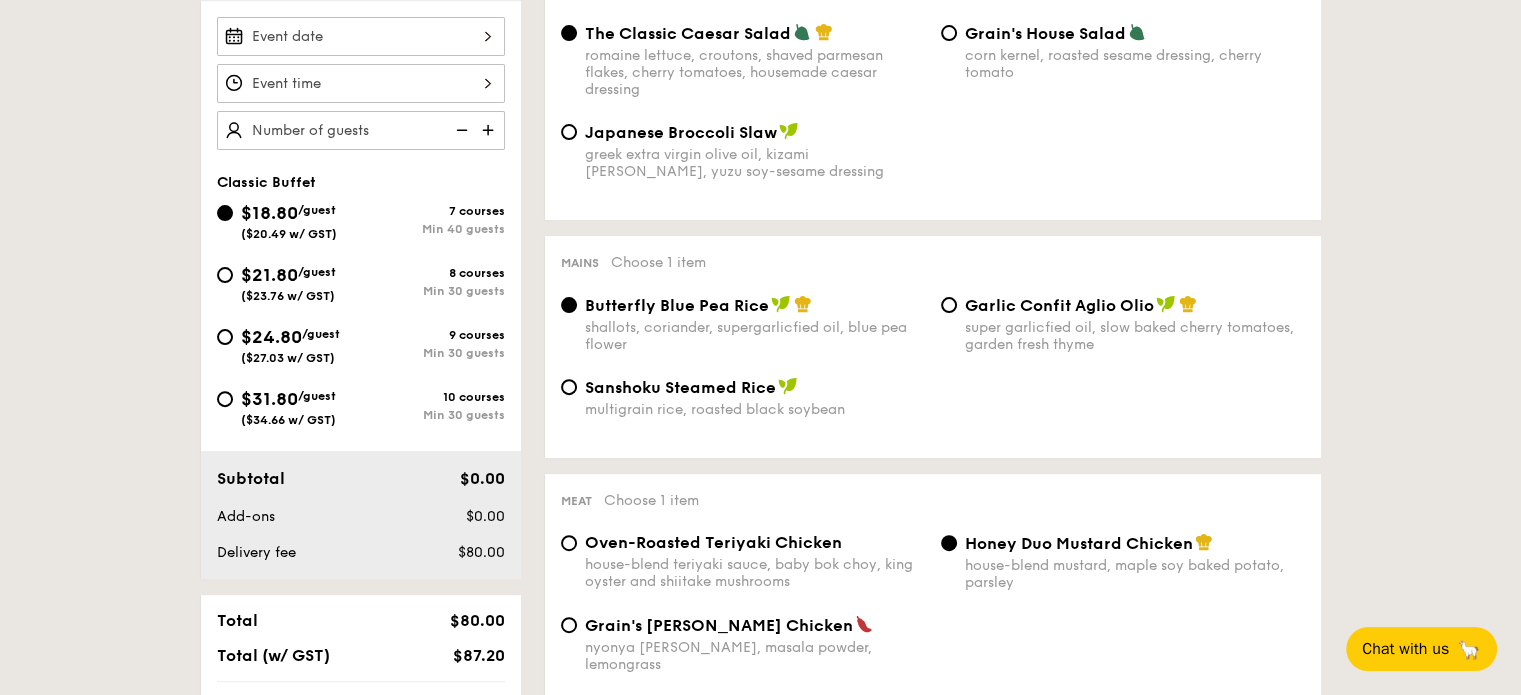 click on "1 - Select menu
2 - Select items
3 - Check out
Order 1
Classic Buffet
$18.80
/guest
($20.49 w/ GST)
7 courses
Min 40 guests
$21.80
/guest
($23.76 w/ GST)
8 courses
Min 30 guests
$24.80
/guest
($27.03 w/ GST)
9 courses
Min 30 guests
$31.80
/guest
($34.66 w/ GST)
10 courses
Min 30 guests
Subtotal
$0.00
Add-ons
$0.00
Delivery fee
$80.00
Total
$80.00
Total (w/ GST)
$87.20
+ Add another order
Go to checkout
+ Add another order
Vegetarian Vegan 0" at bounding box center [760, 1092] 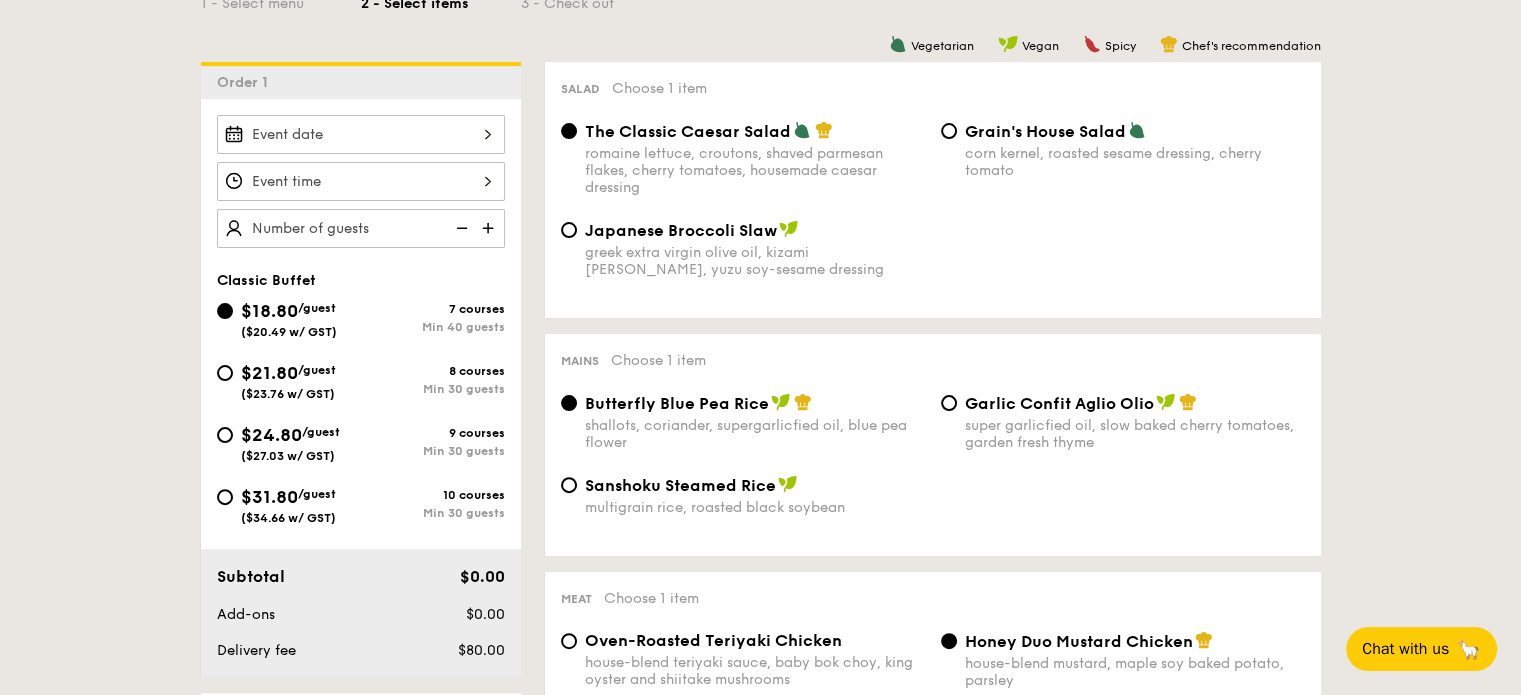scroll, scrollTop: 500, scrollLeft: 0, axis: vertical 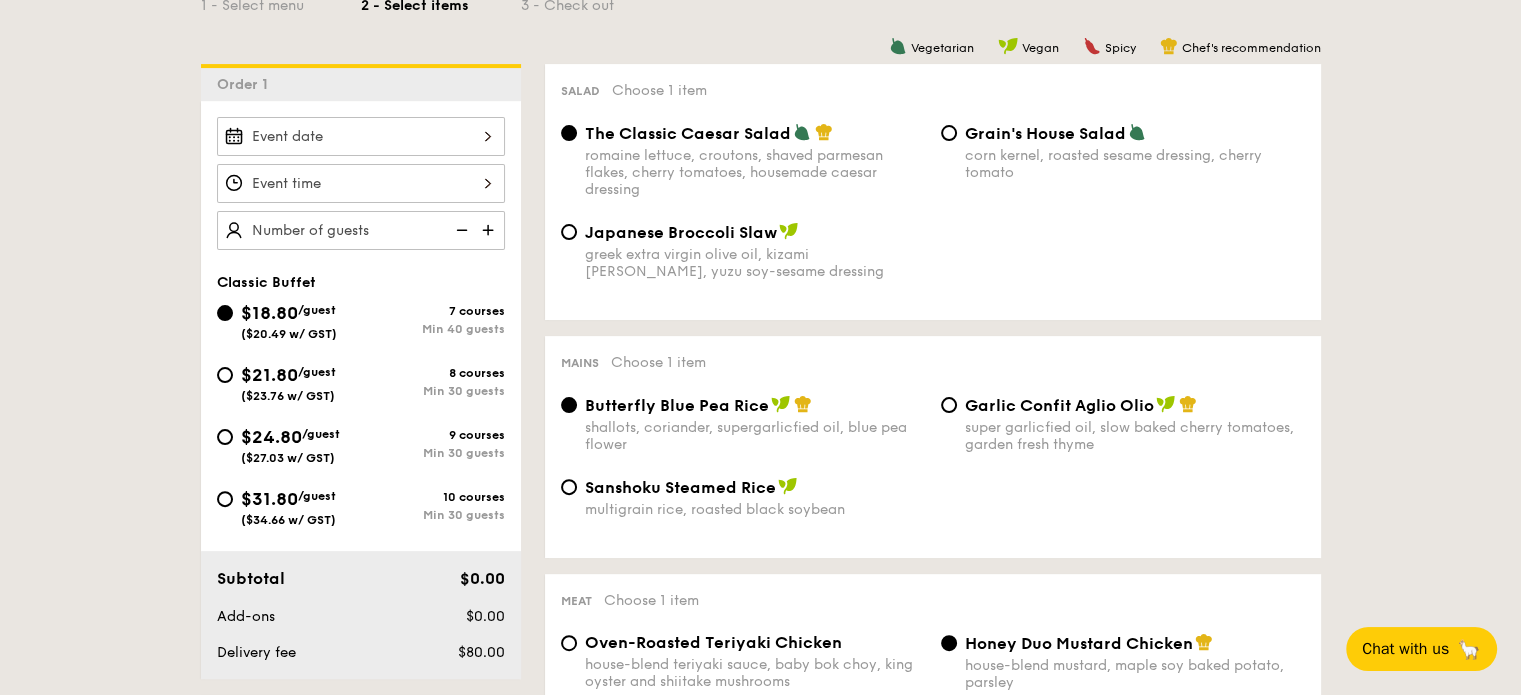 click on "$21.80" at bounding box center (269, 375) 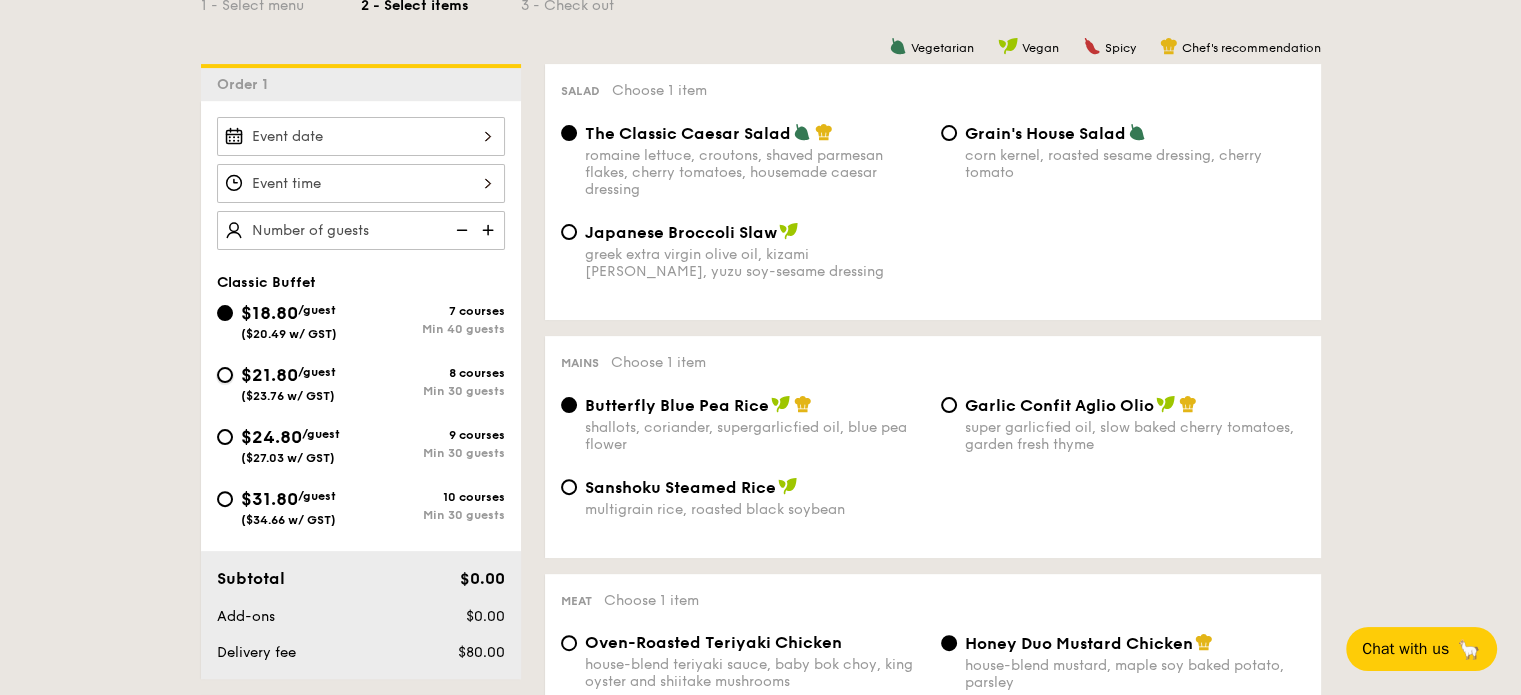 click on "$21.80
/guest
($23.76 w/ GST)
8 courses
Min 30 guests" at bounding box center (225, 375) 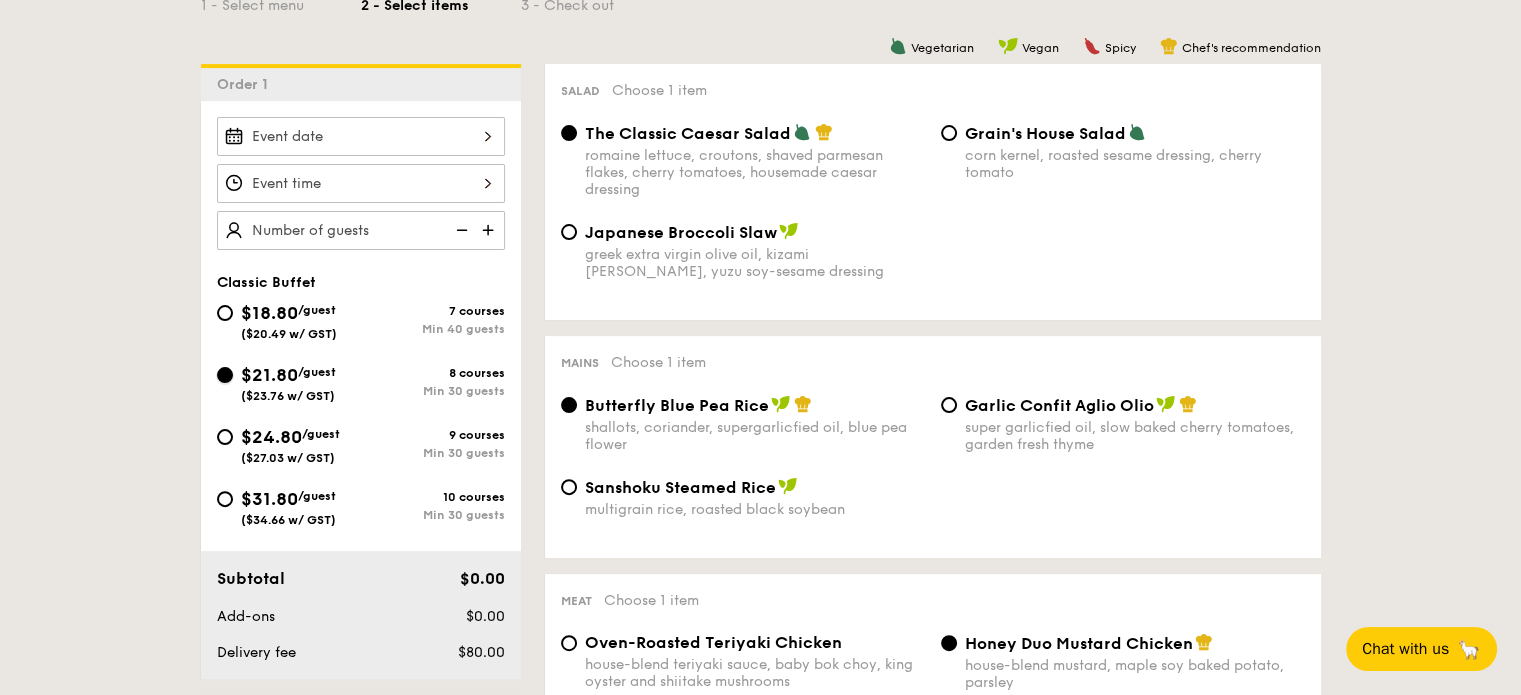 radio on "true" 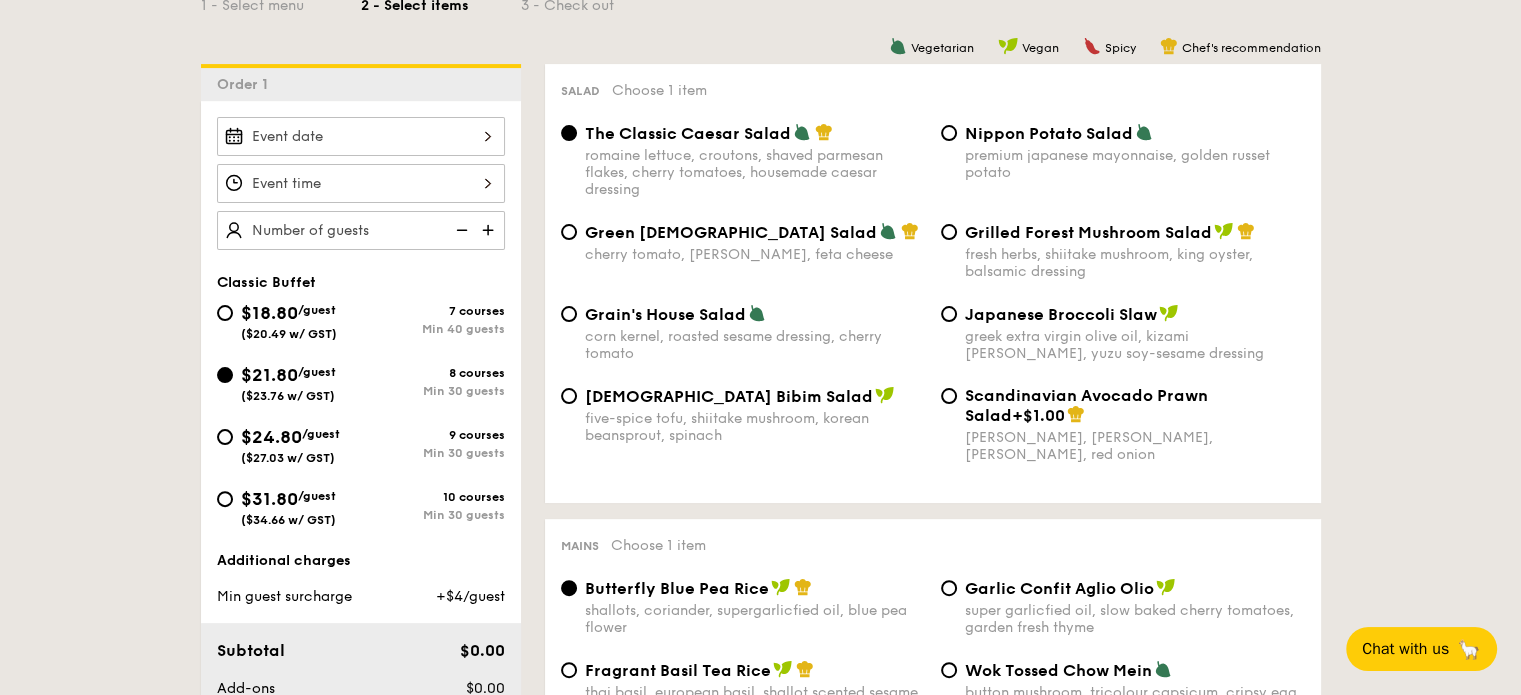 click on "$18.80
/guest
($20.49 w/ GST)
7 courses
Min 40 guests" at bounding box center [361, 326] 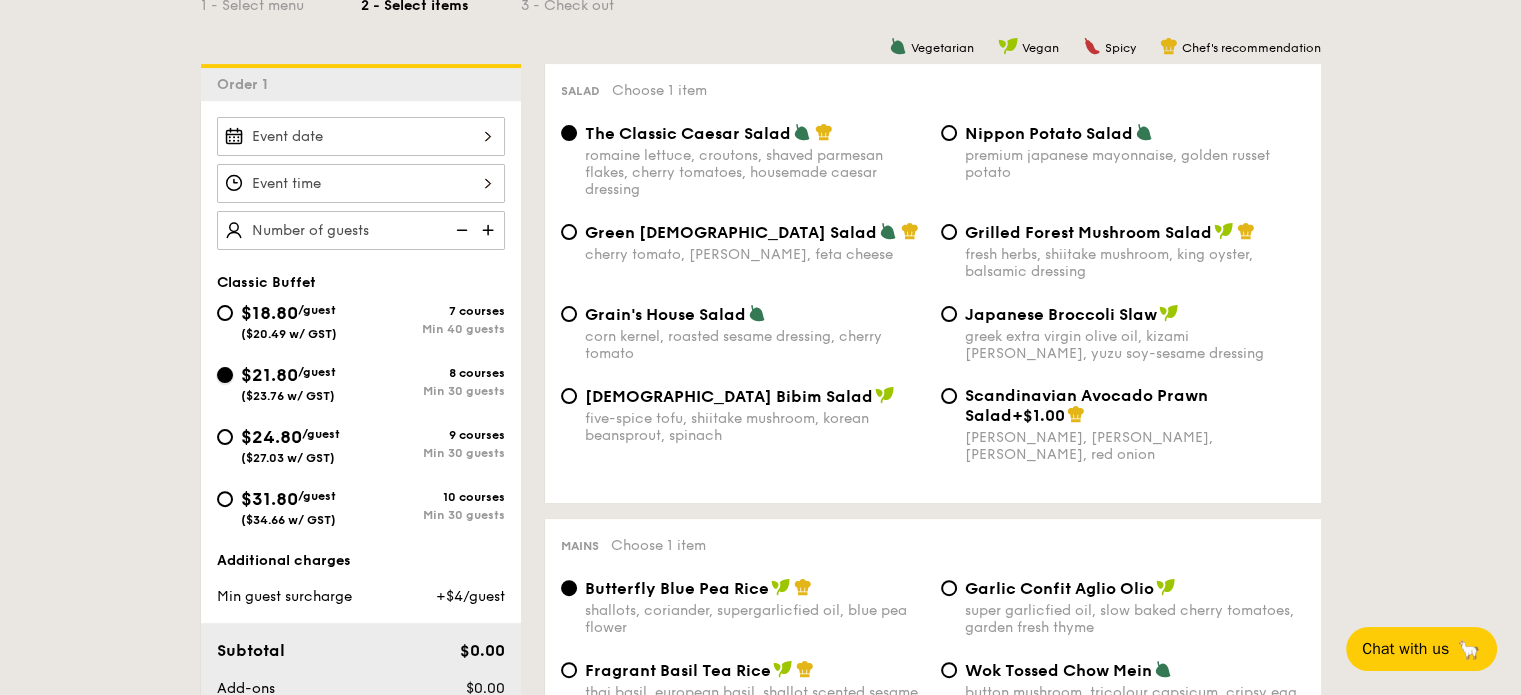 click on "$21.80
/guest
($23.76 w/ GST)
8 courses
Min 30 guests" at bounding box center [225, 375] 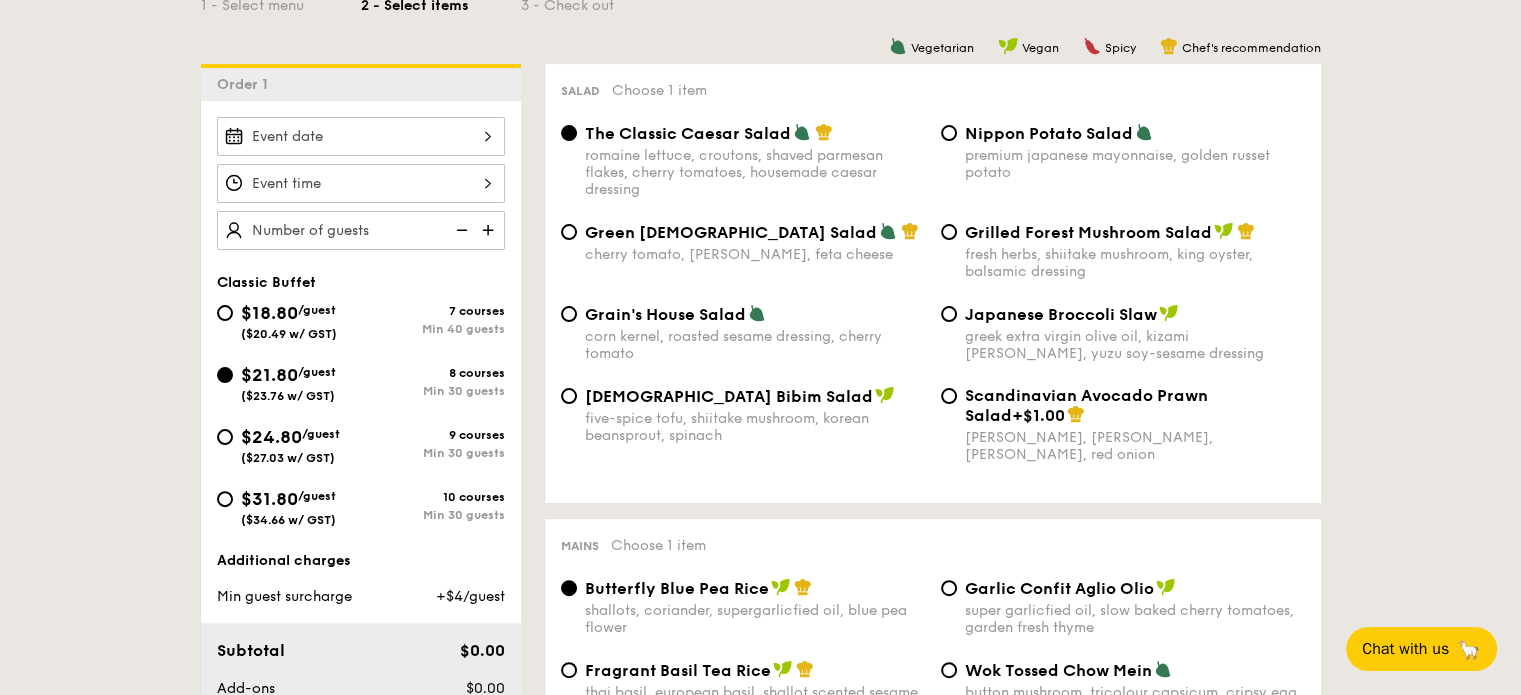 click on "$24.80" at bounding box center [271, 437] 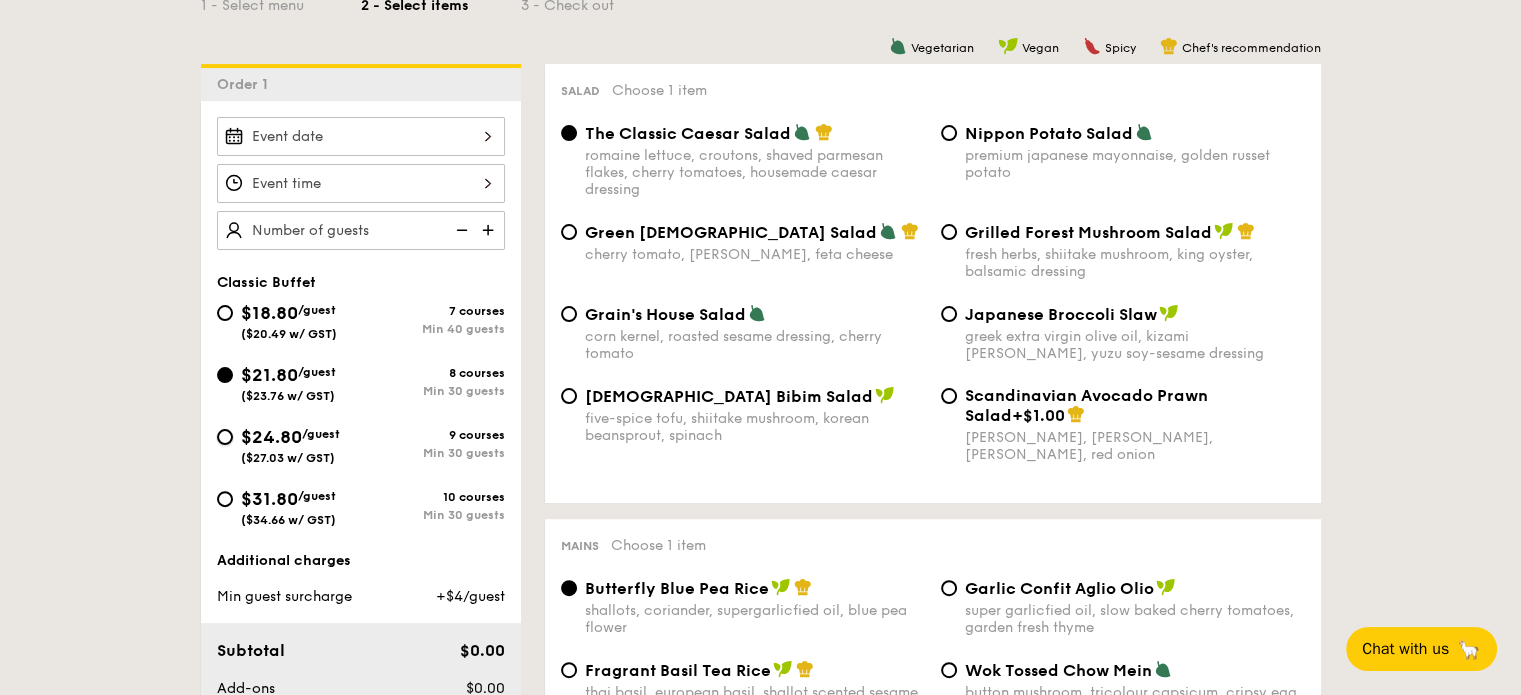 click on "$24.80
/guest
($27.03 w/ GST)
9 courses
Min 30 guests" at bounding box center (225, 437) 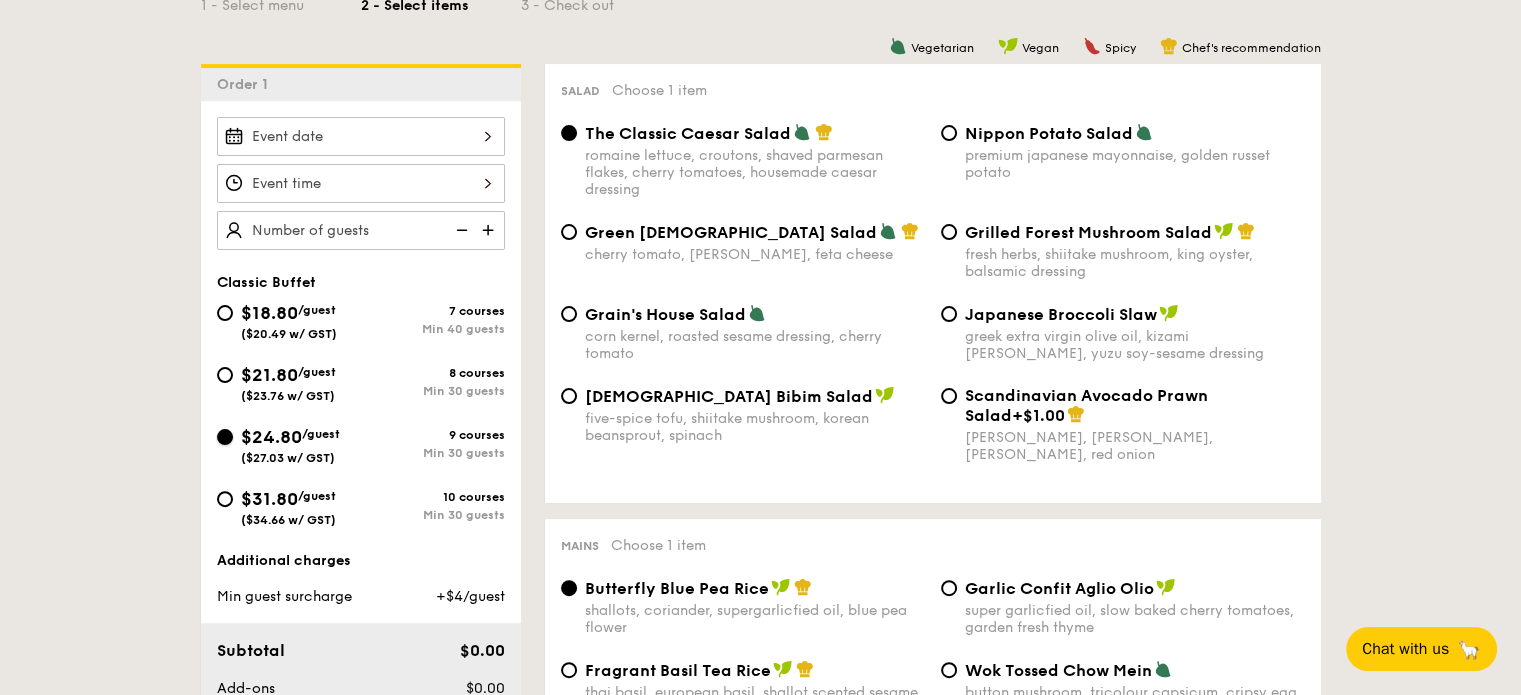 radio on "true" 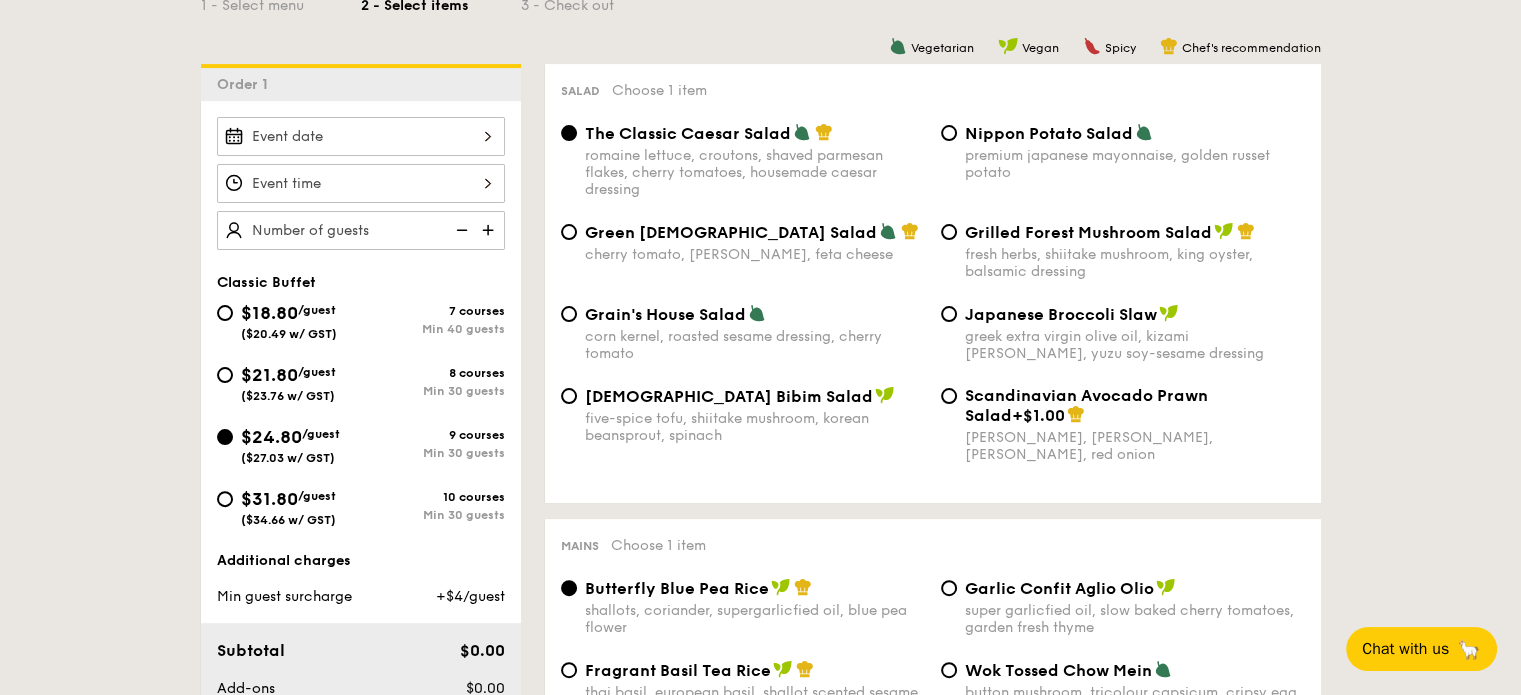 click on "$31.80" at bounding box center (269, 499) 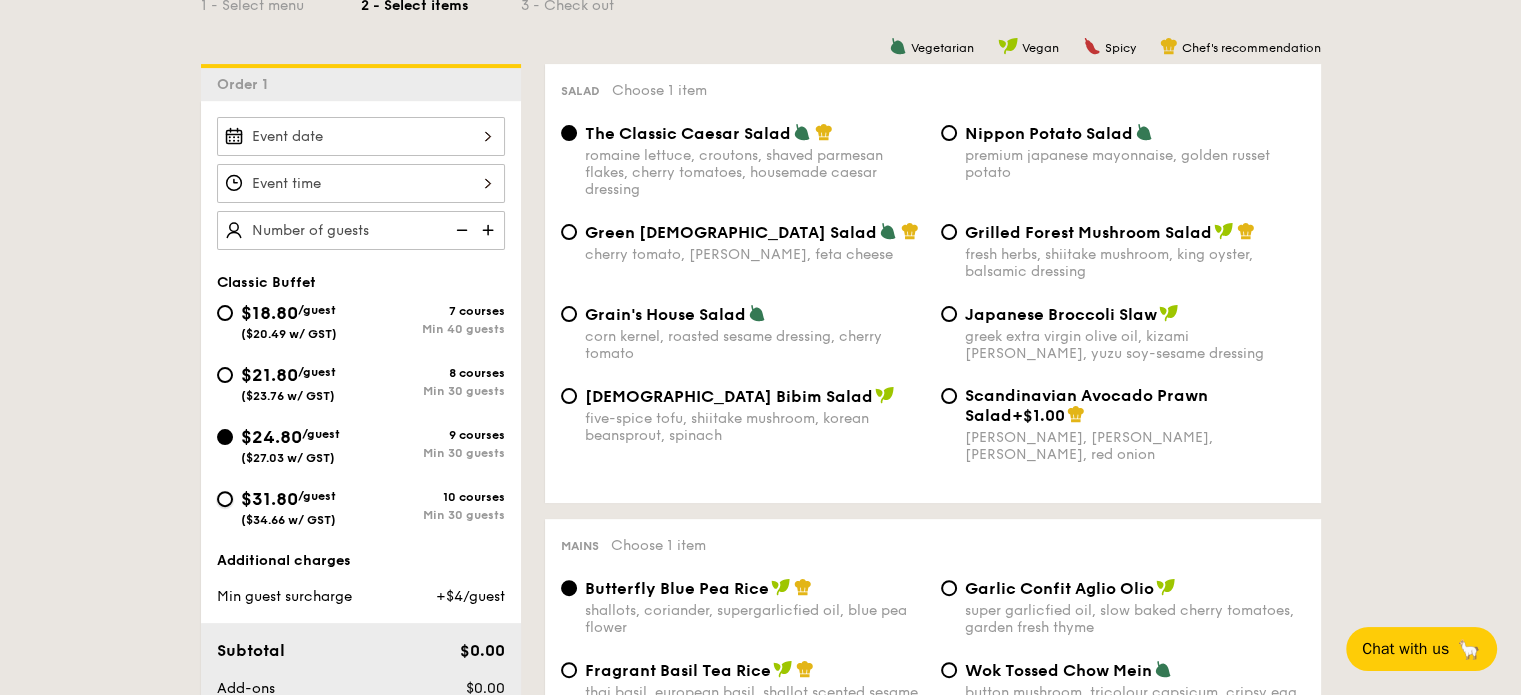 click on "$31.80
/guest
($34.66 w/ GST)
10 courses
Min 30 guests" at bounding box center (225, 499) 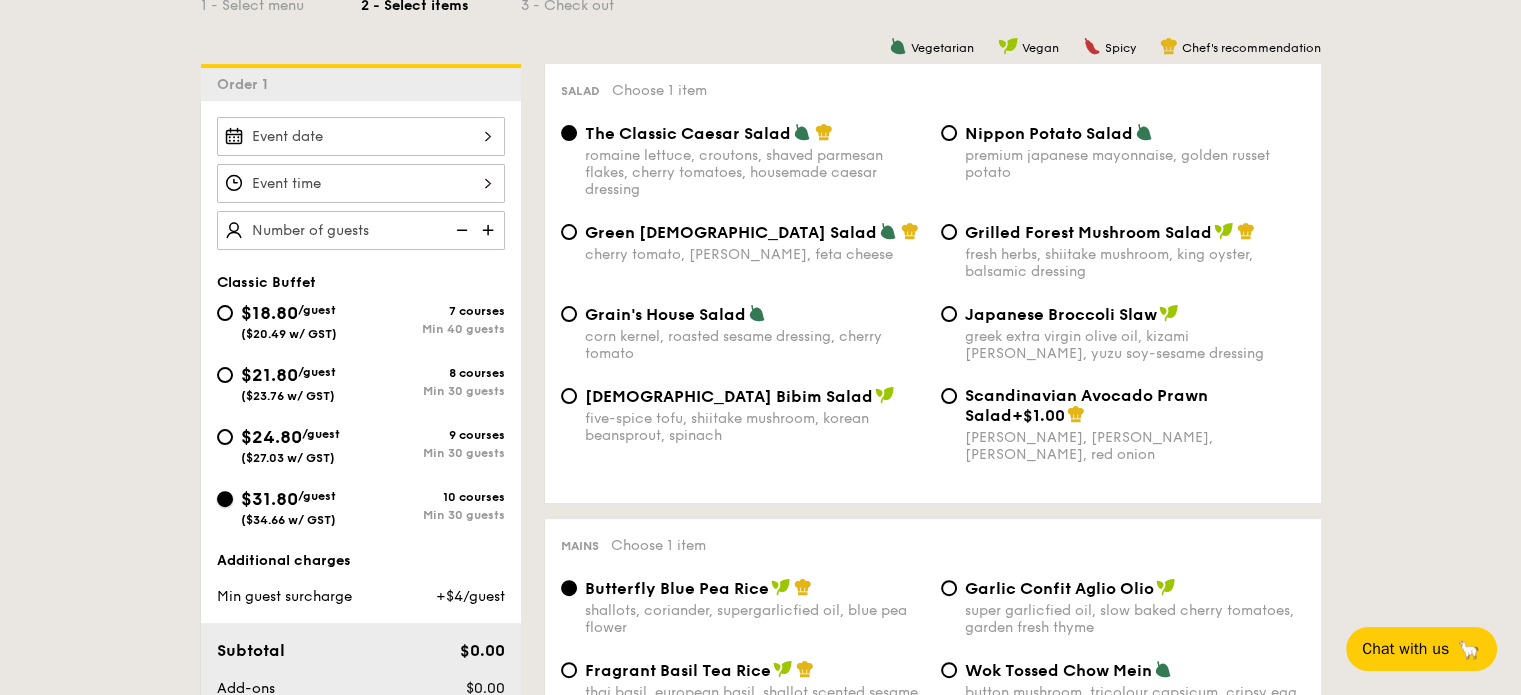 radio on "true" 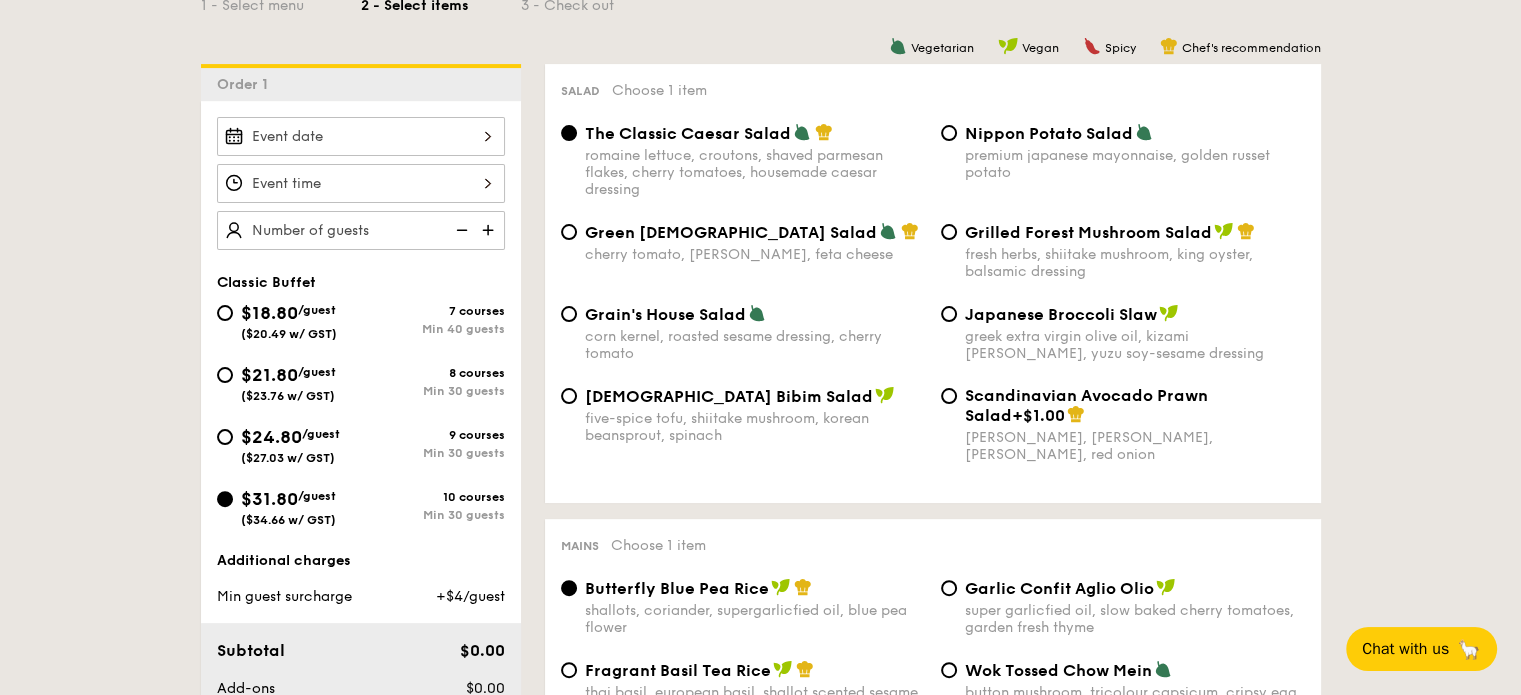 click on "($27.03 w/ GST)" at bounding box center [288, 458] 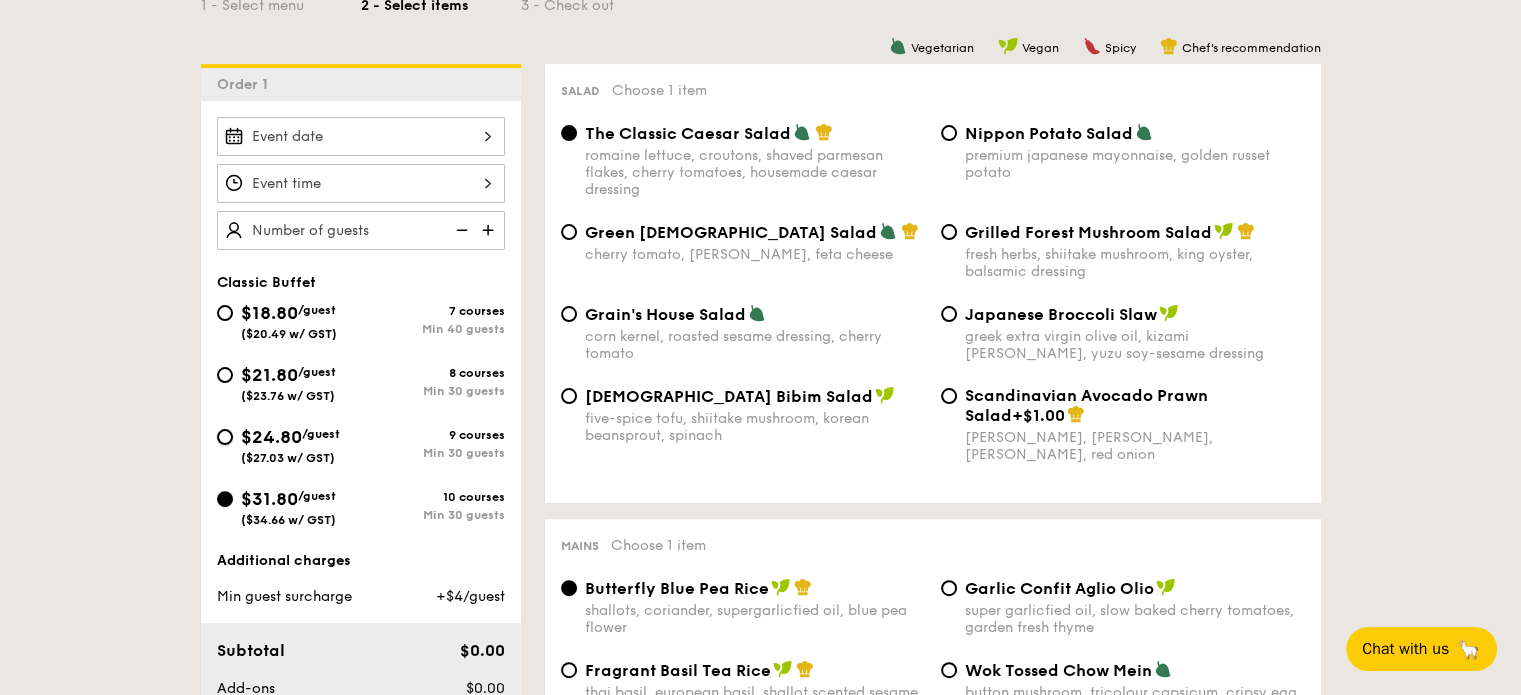 click on "$24.80
/guest
($27.03 w/ GST)
9 courses
Min 30 guests" at bounding box center [225, 437] 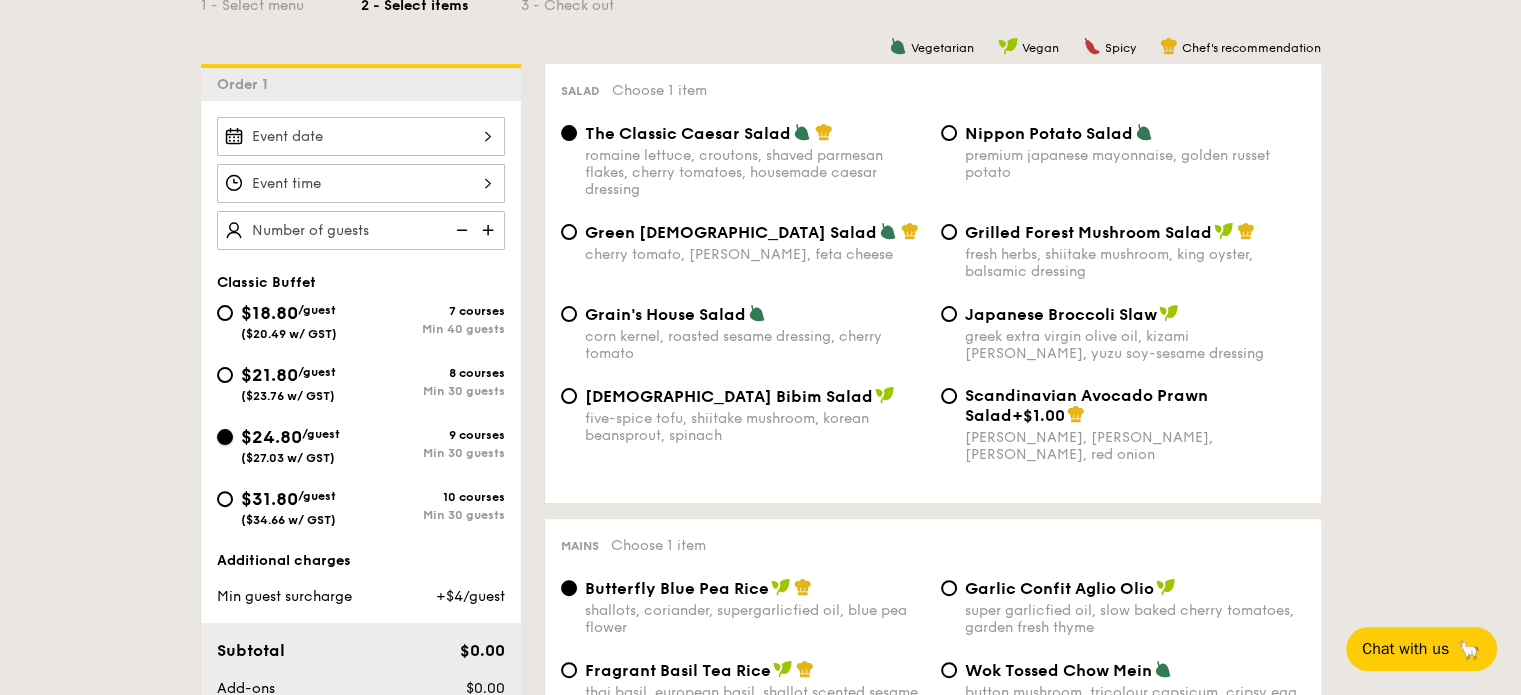 radio on "true" 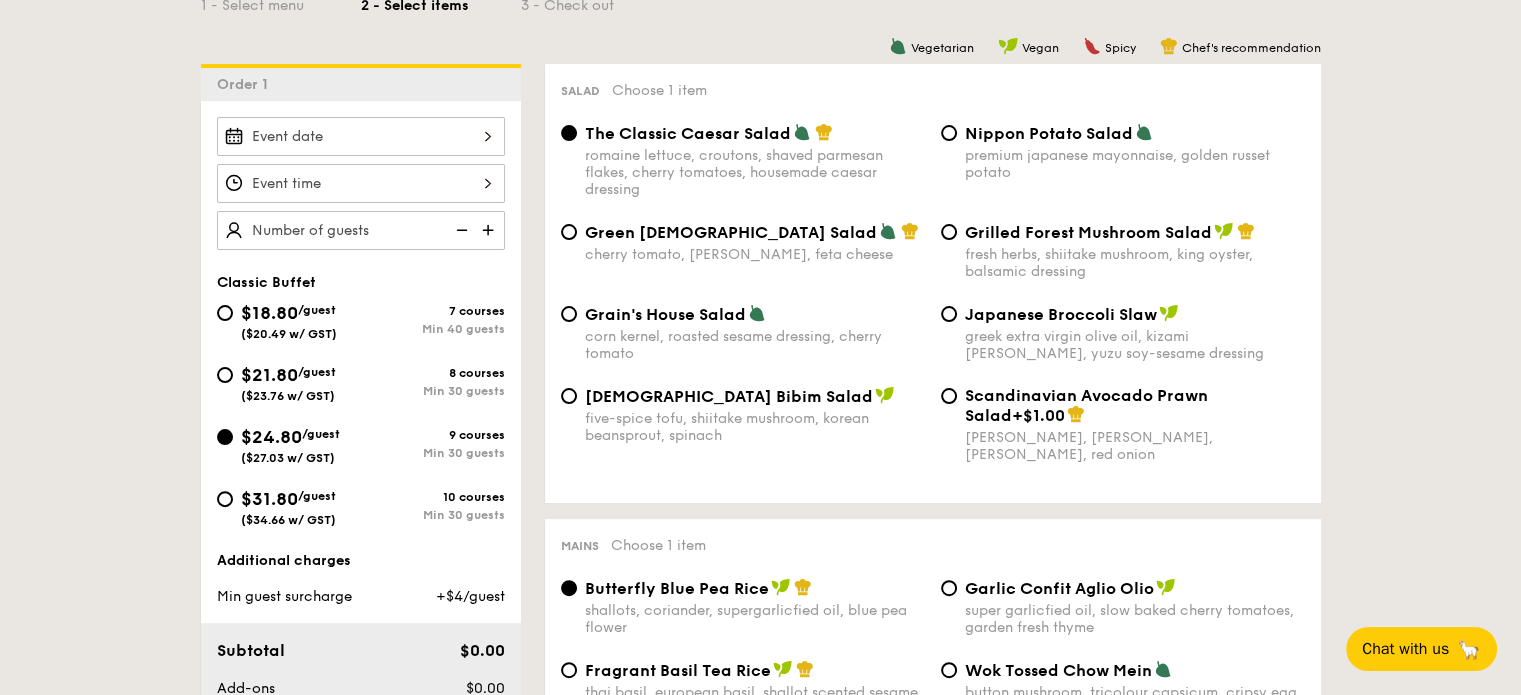 click on "($23.76 w/ GST)" at bounding box center [288, 396] 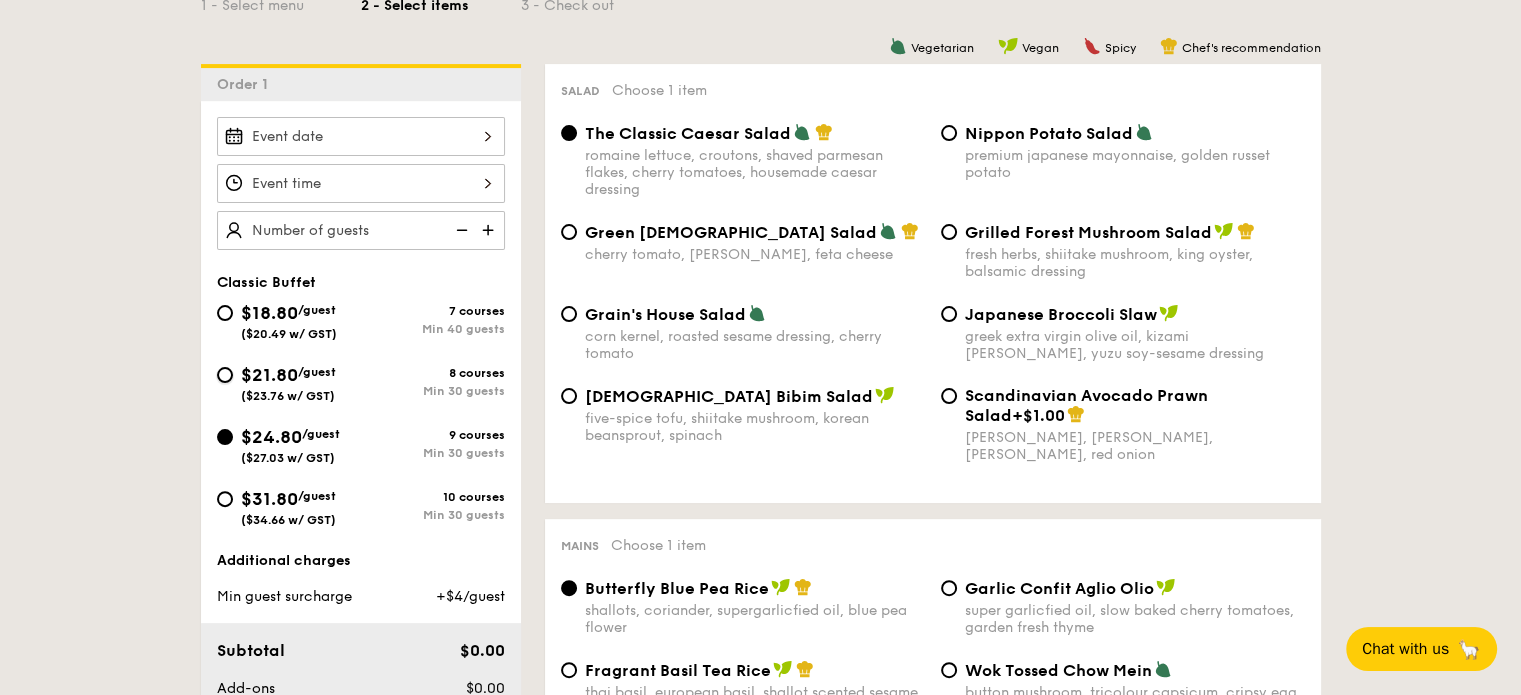 click on "$21.80
/guest
($23.76 w/ GST)
8 courses
Min 30 guests" at bounding box center (225, 375) 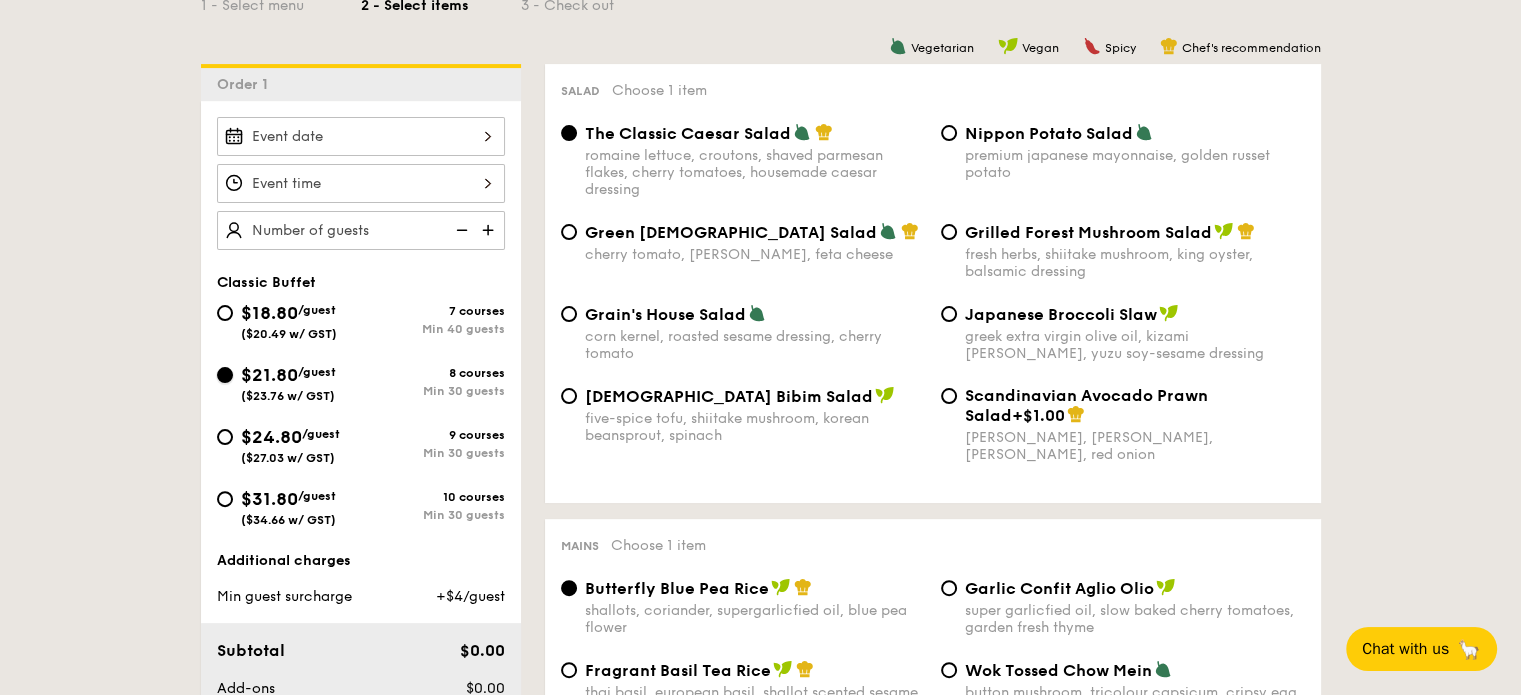 radio on "true" 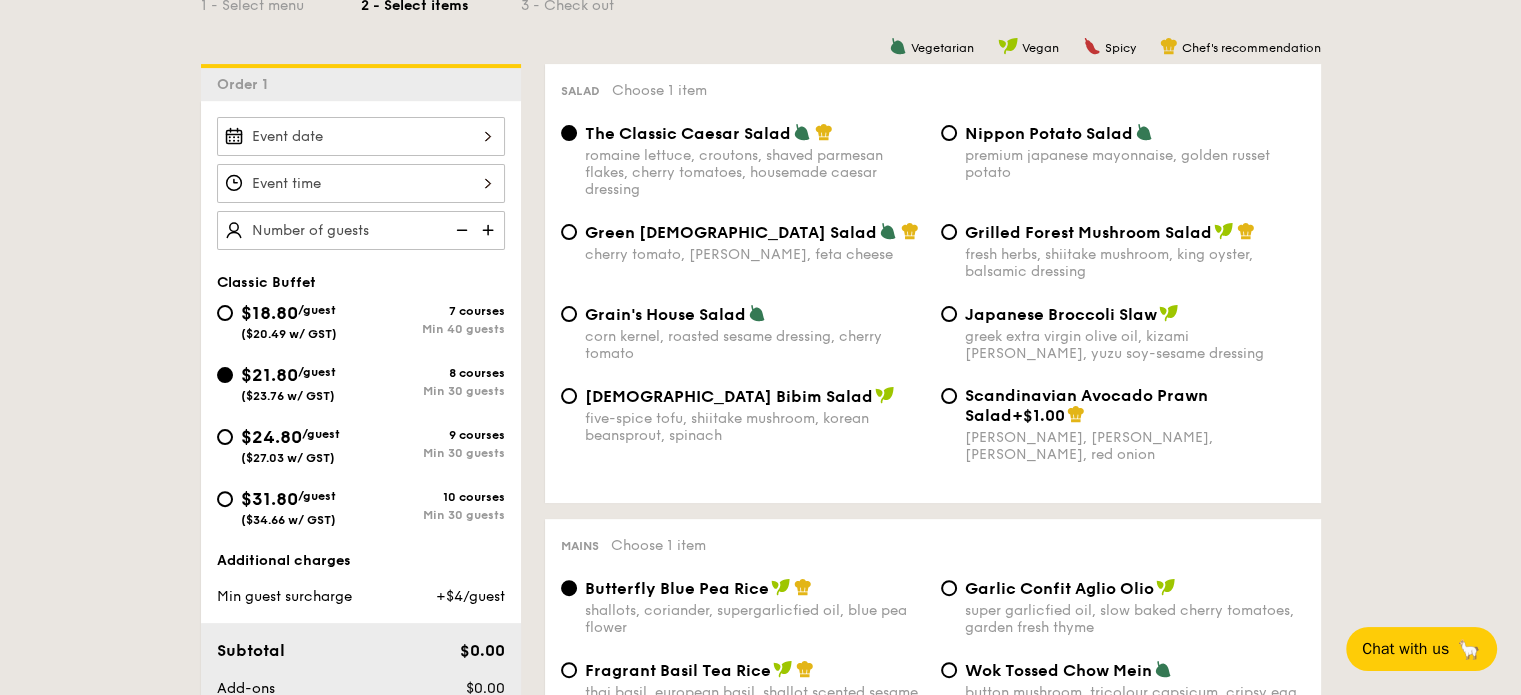 click on "$18.80" at bounding box center [269, 313] 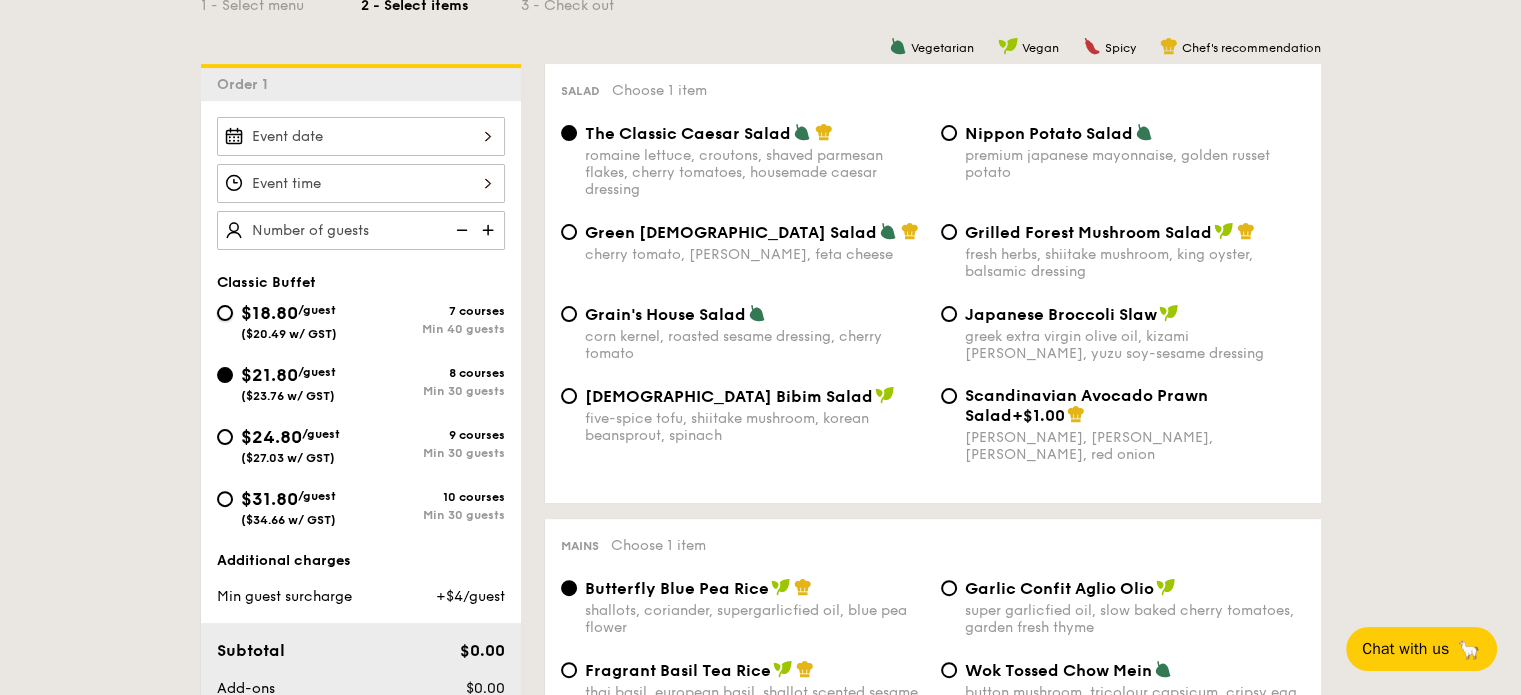 click on "$18.80
/guest
($20.49 w/ GST)
7 courses
Min 40 guests" at bounding box center [225, 313] 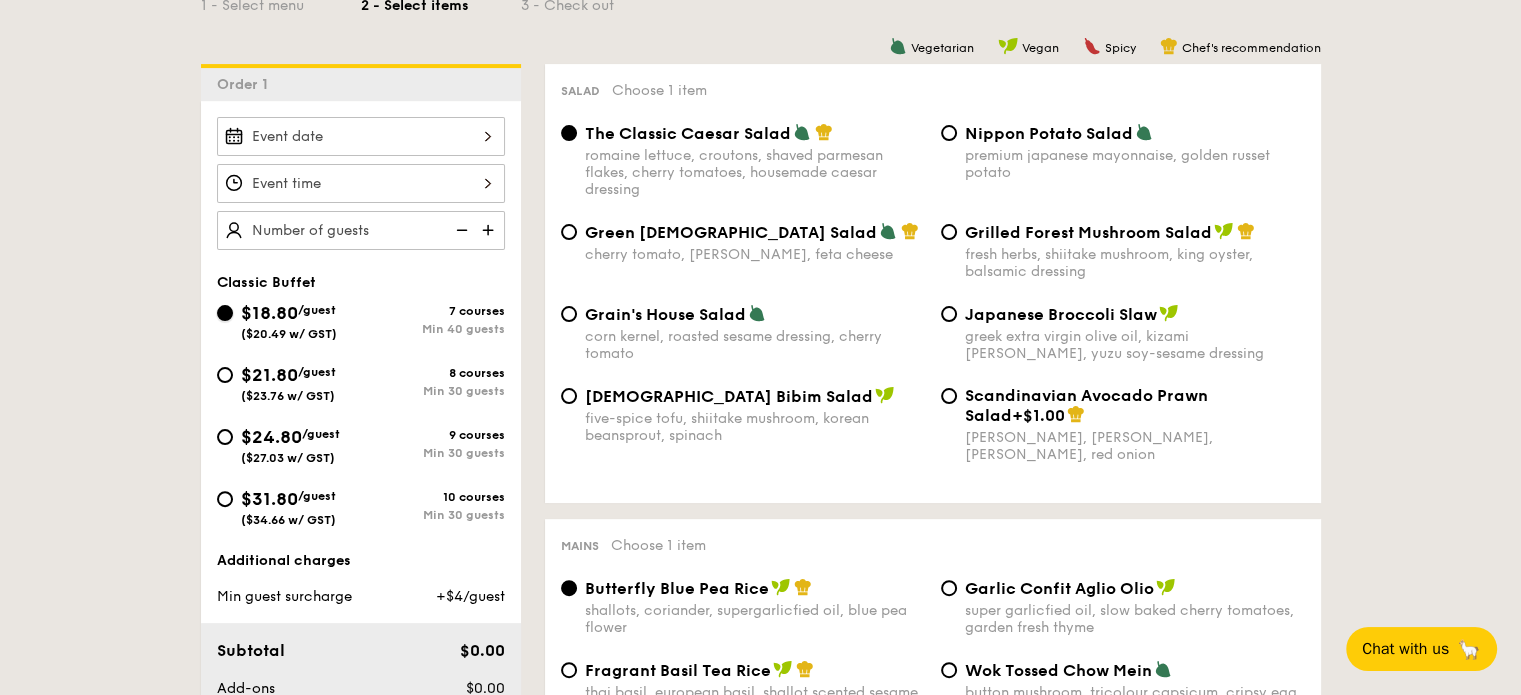 radio on "true" 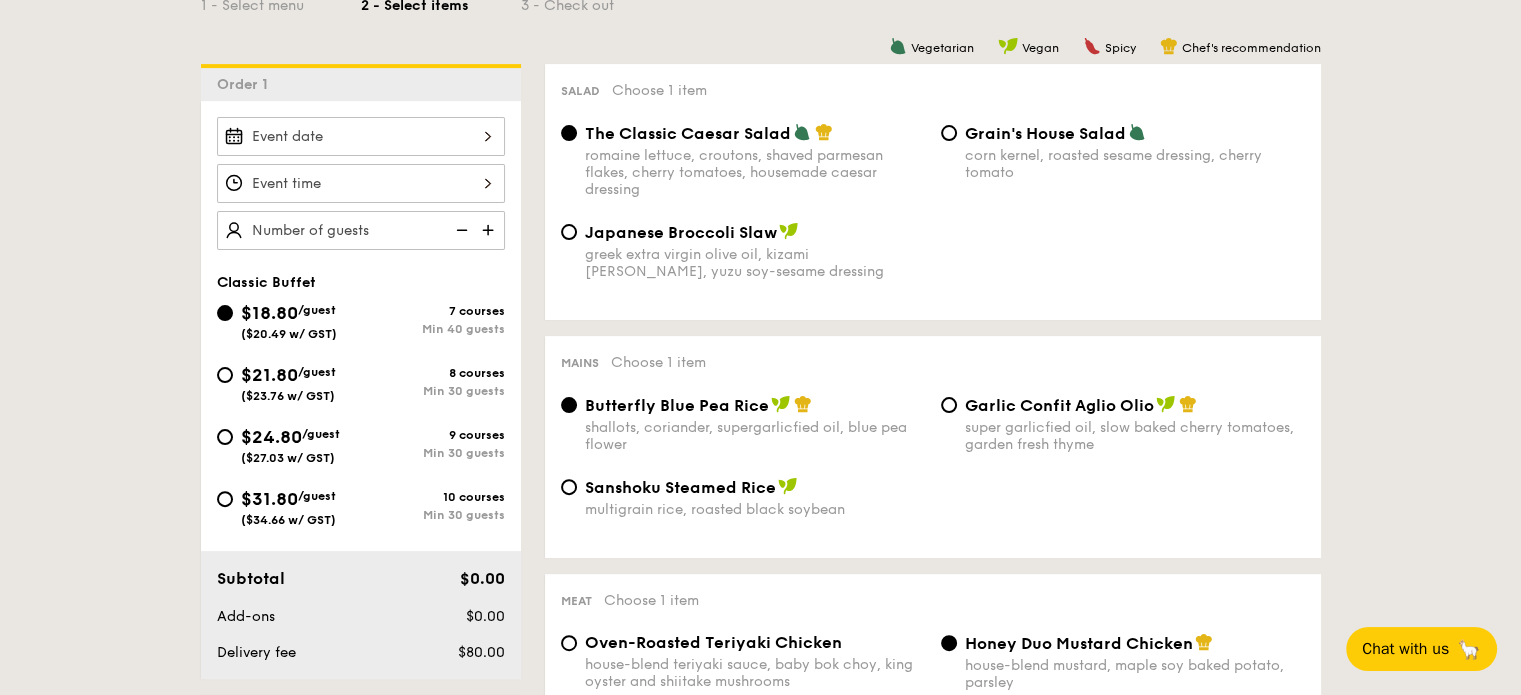 click on "($23.76 w/ GST)" at bounding box center [288, 396] 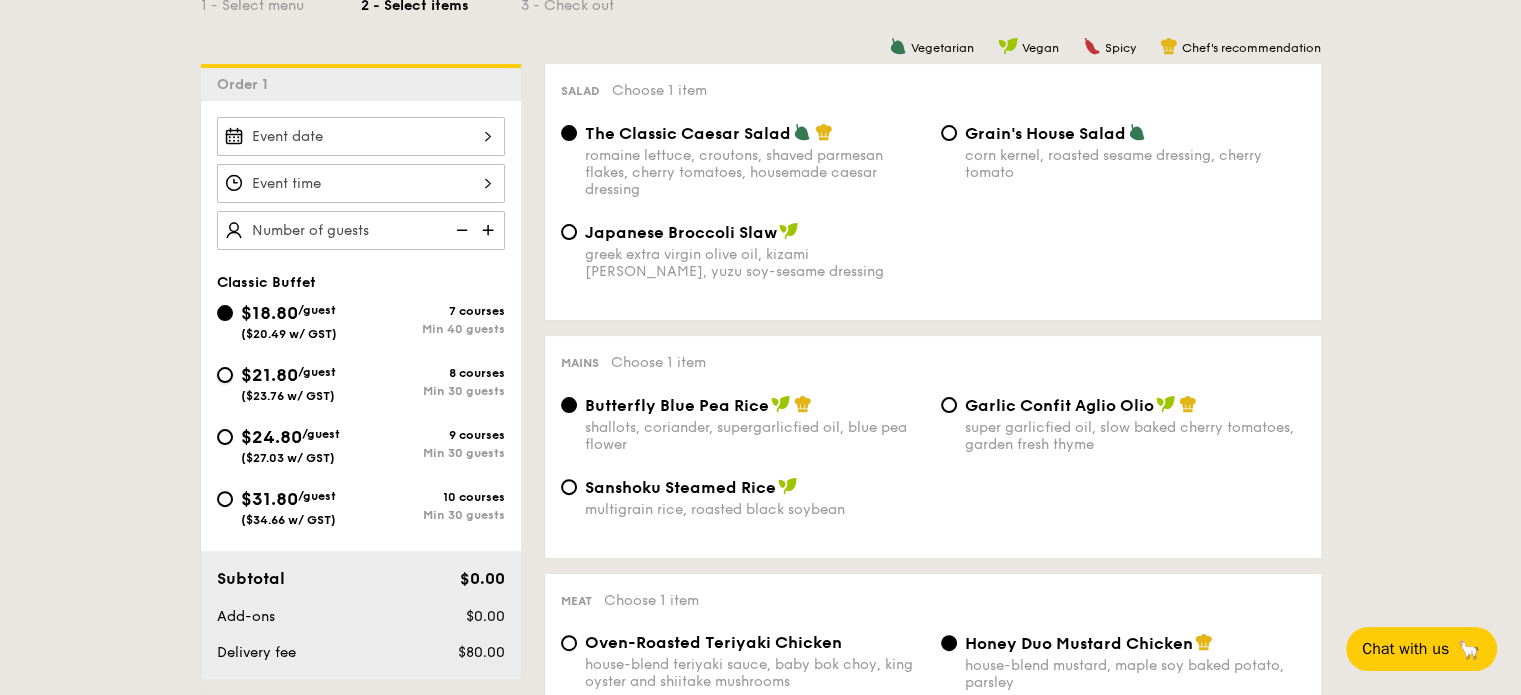 click on "$21.80
/guest
($23.76 w/ GST)
8 courses
Min 30 guests" at bounding box center (225, 375) 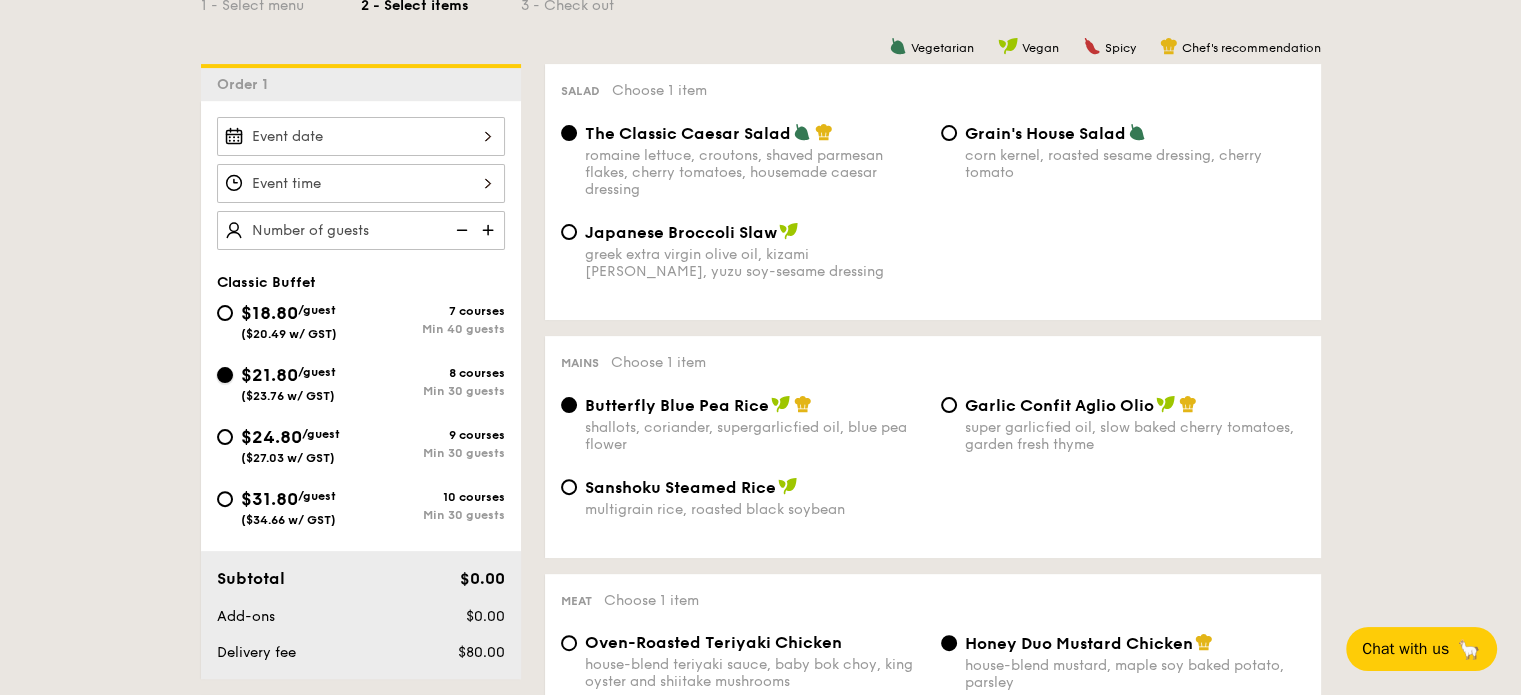 radio on "true" 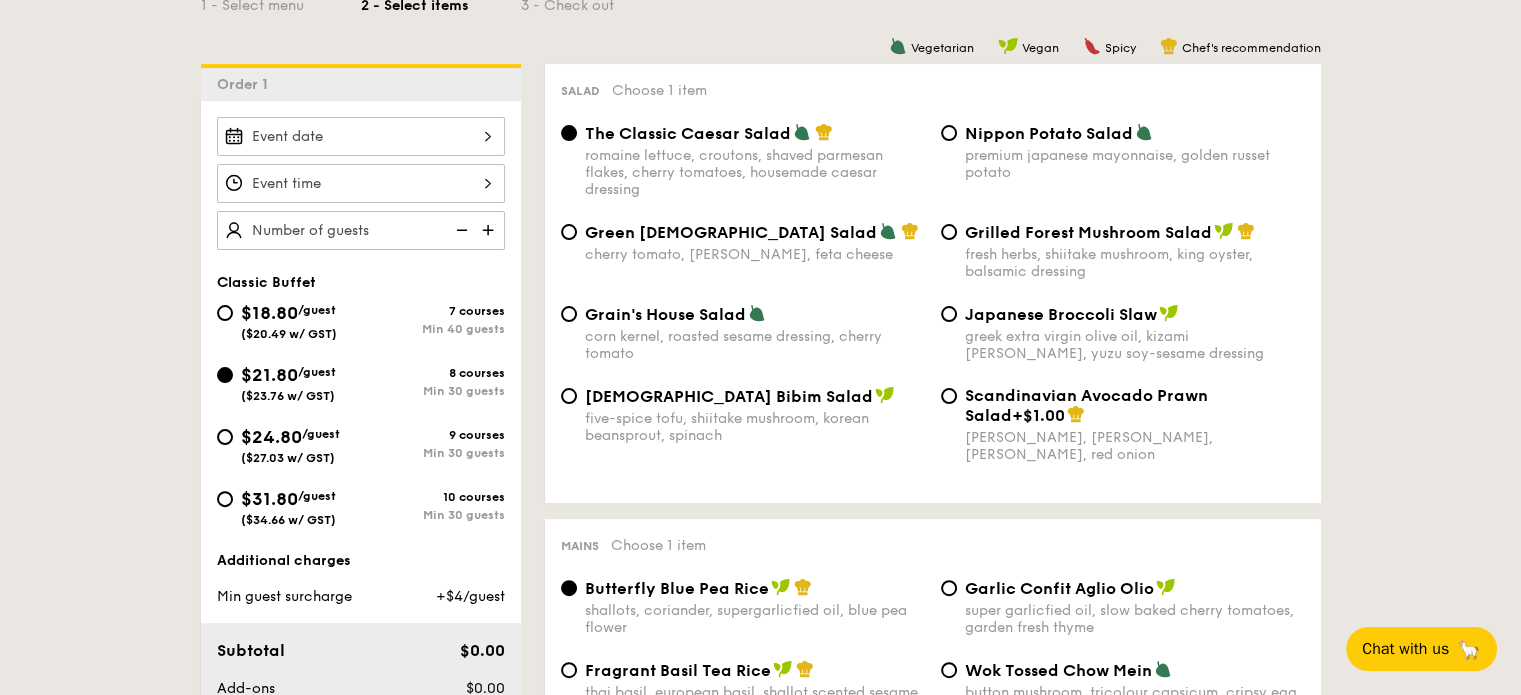 click on "1 - Select menu
2 - Select items
3 - Check out
Order 1
Classic Buffet
$18.80
/guest
($20.49 w/ GST)
7 courses
Min 40 guests
$21.80
/guest
($23.76 w/ GST)
8 courses
Min 30 guests
$24.80
/guest
($27.03 w/ GST)
9 courses
Min 30 guests
$31.80
/guest
($34.66 w/ GST)
10 courses
Min 30 guests
Additional charges
Min guest surcharge
+$4/guest
Subtotal
$0.00
Add-ons
$0.00
Delivery fee
$80.00
Total
$80.00
Total (w/ GST)
$87.20
Order 1
Vegetarian" at bounding box center (760, 2181) 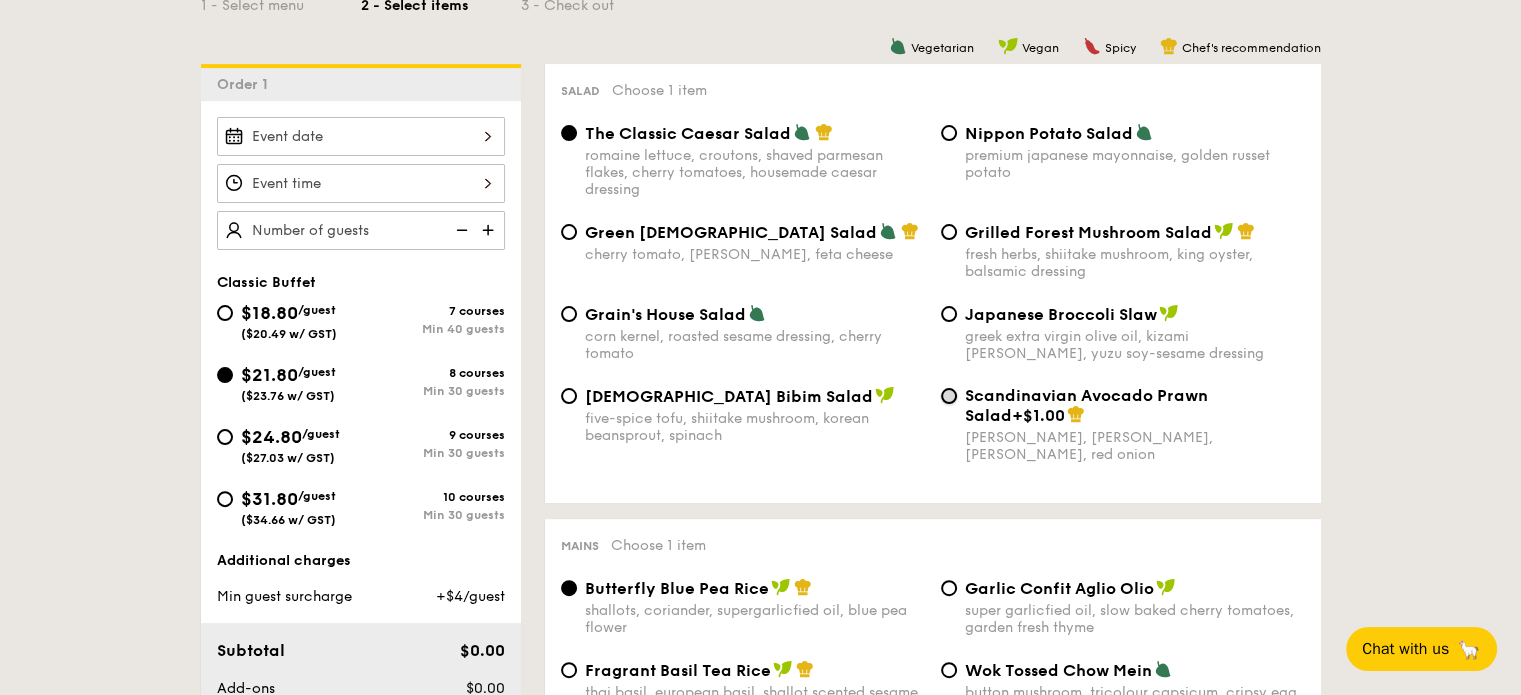 click on "Scandinavian Avocado Prawn Salad
+$1.00
virgin [PERSON_NAME] dressing, dijon mustard, arugula, red onion" at bounding box center [949, 396] 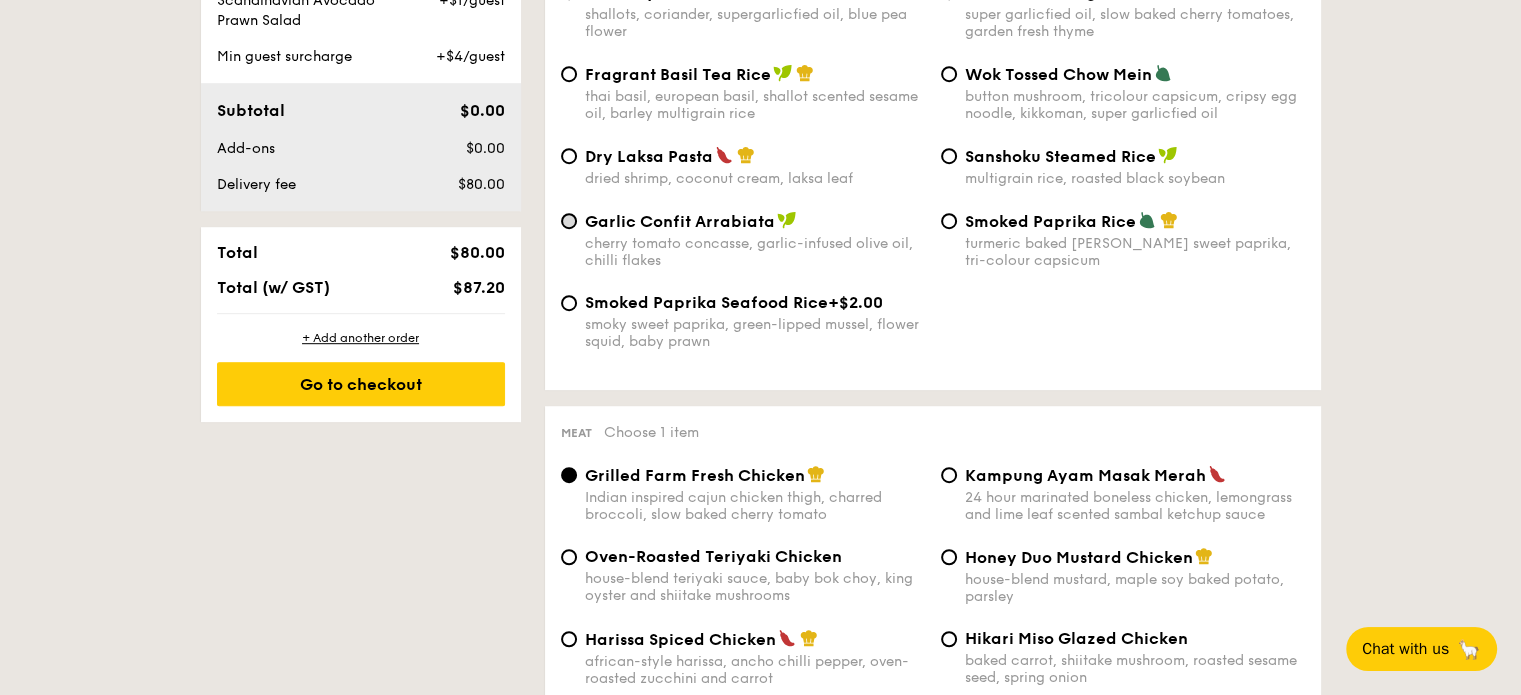 scroll, scrollTop: 1100, scrollLeft: 0, axis: vertical 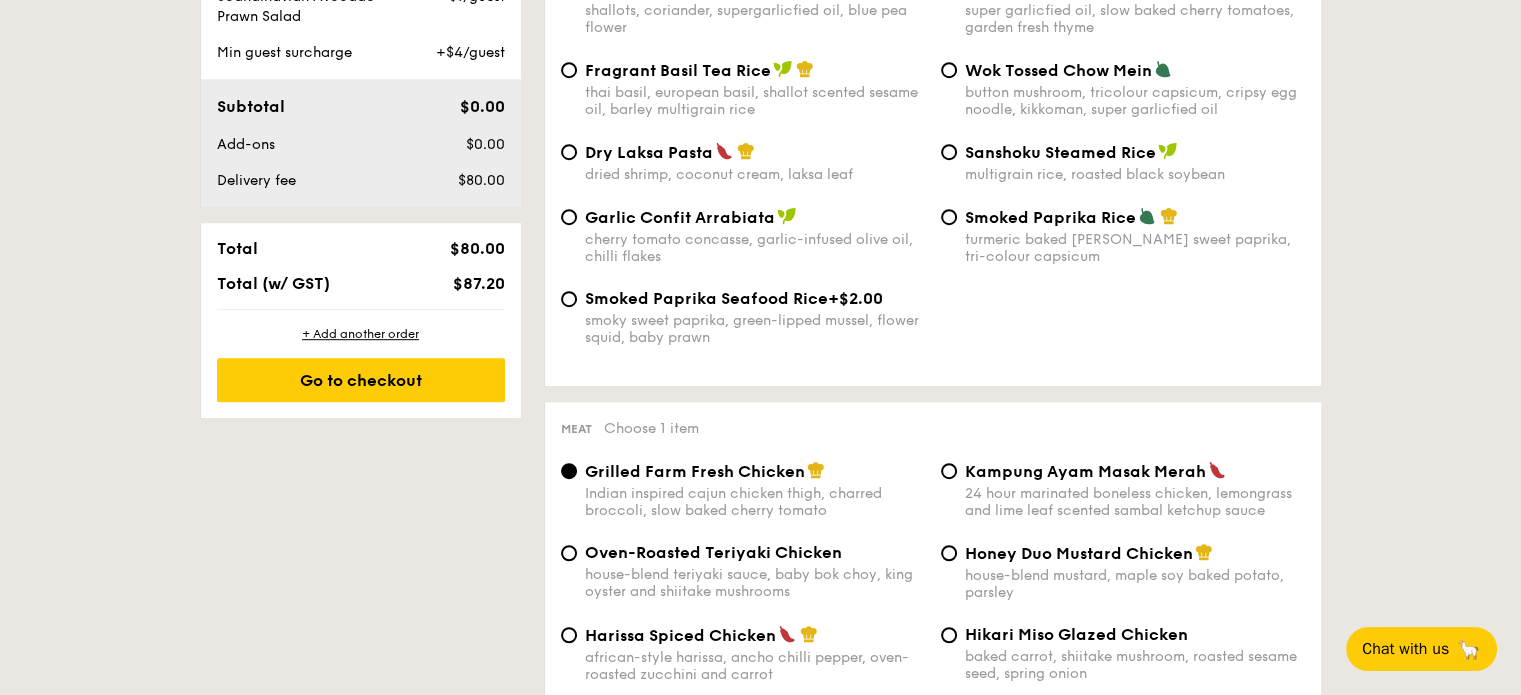 click on "1 - Select menu
2 - Select items
3 - Check out
Order 1
Classic Buffet
$18.80
/guest
($20.49 w/ GST)
7 courses
Min 40 guests
$21.80
/guest
($23.76 w/ GST)
8 courses
Min 30 guests
$24.80
/guest
($27.03 w/ GST)
9 courses
Min 30 guests
$31.80
/guest
($34.66 w/ GST)
10 courses
Min 30 guests
Additional charges
Scandinavian Avocado Prawn Salad
+$1/guest
Min guest surcharge
+$4/guest
Subtotal
$0.00
Add-ons
$0.00
Delivery fee
$80.00
Total
$80.00
0" at bounding box center (760, 1581) 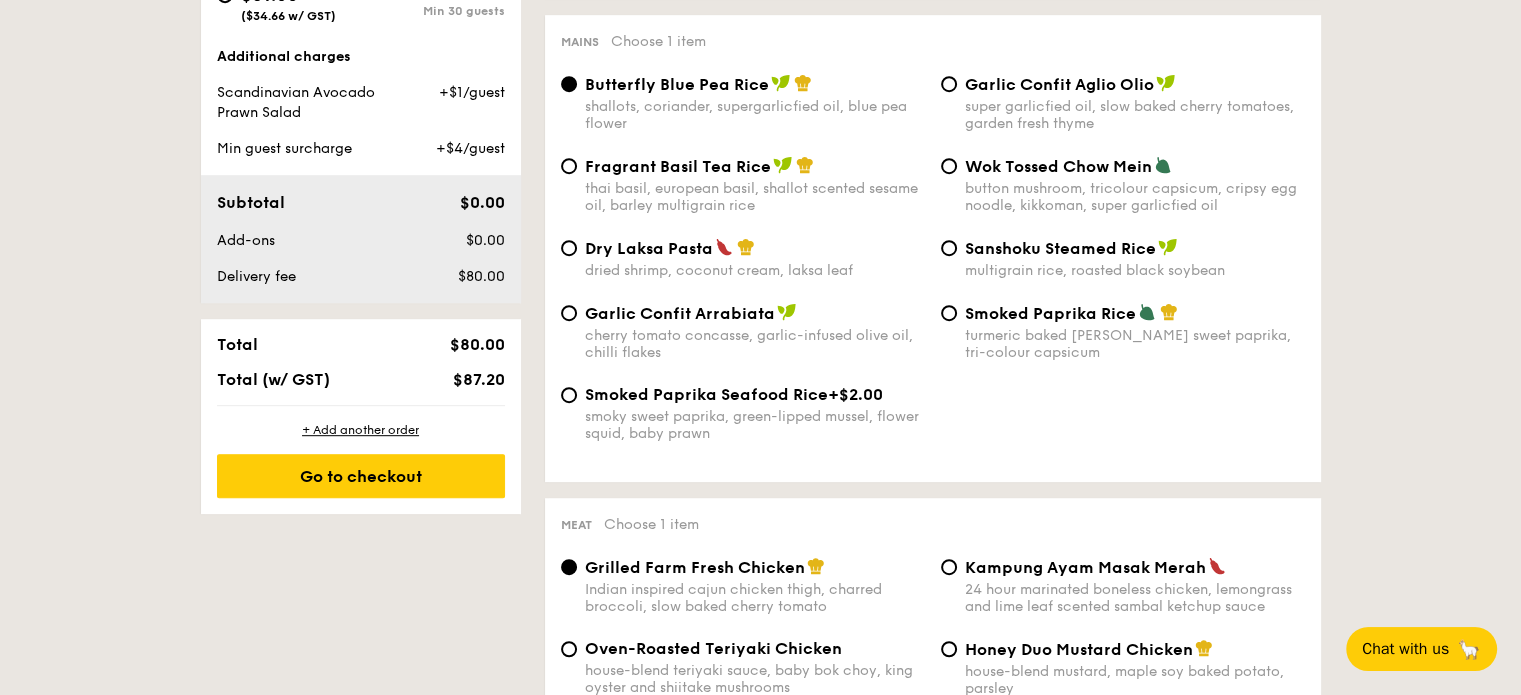 scroll, scrollTop: 1000, scrollLeft: 0, axis: vertical 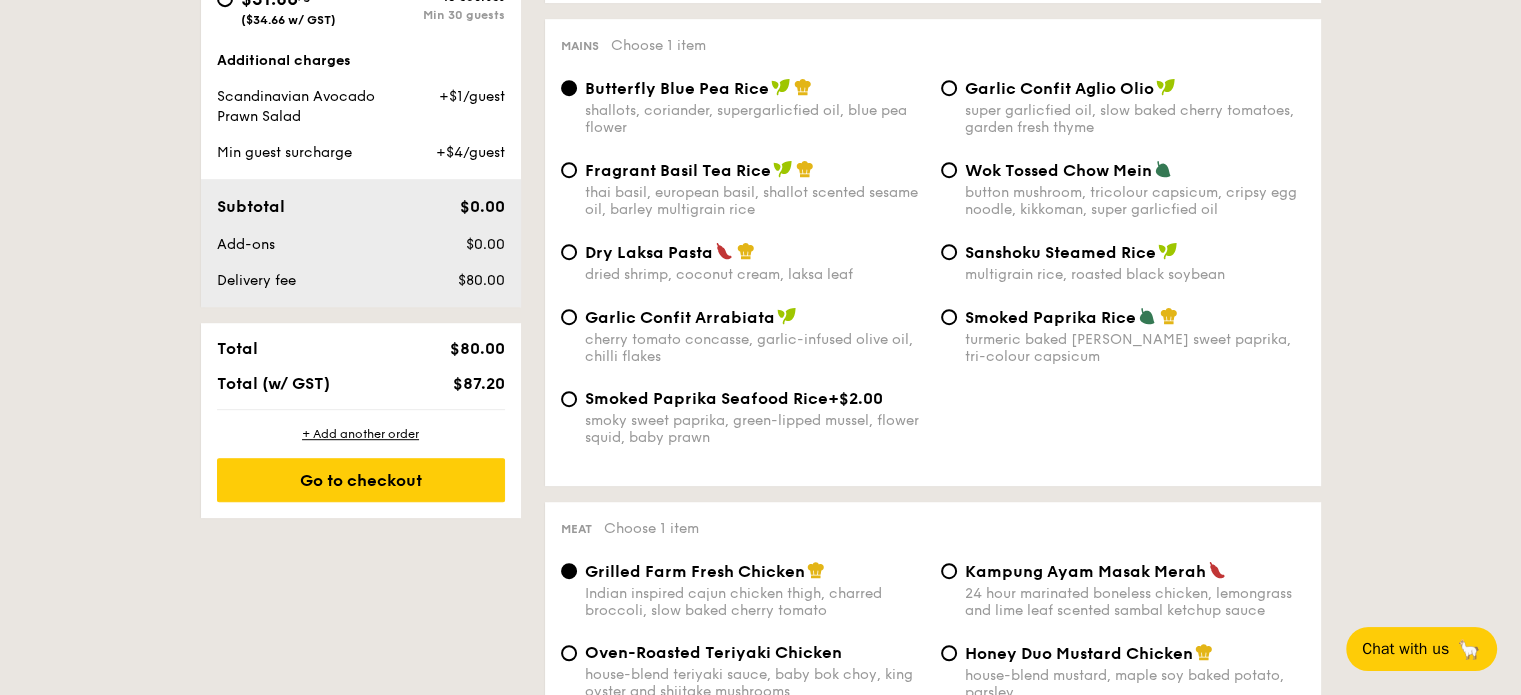 click on "Fragrant Basil Tea Rice thai basil, european basil, shallot scented sesame oil, barley multigrain rice" at bounding box center (743, 189) 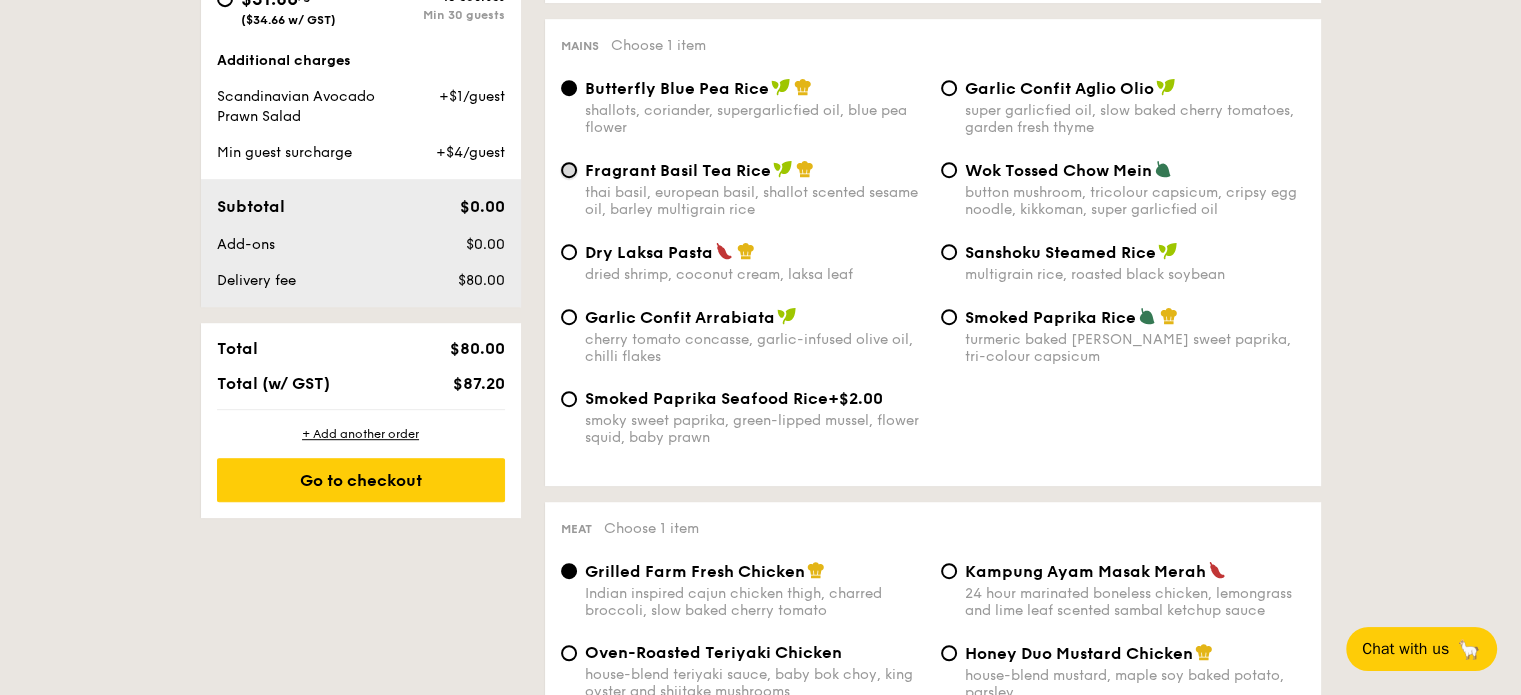 click on "Fragrant Basil Tea Rice thai basil, european basil, shallot scented sesame oil, barley multigrain rice" at bounding box center [569, 170] 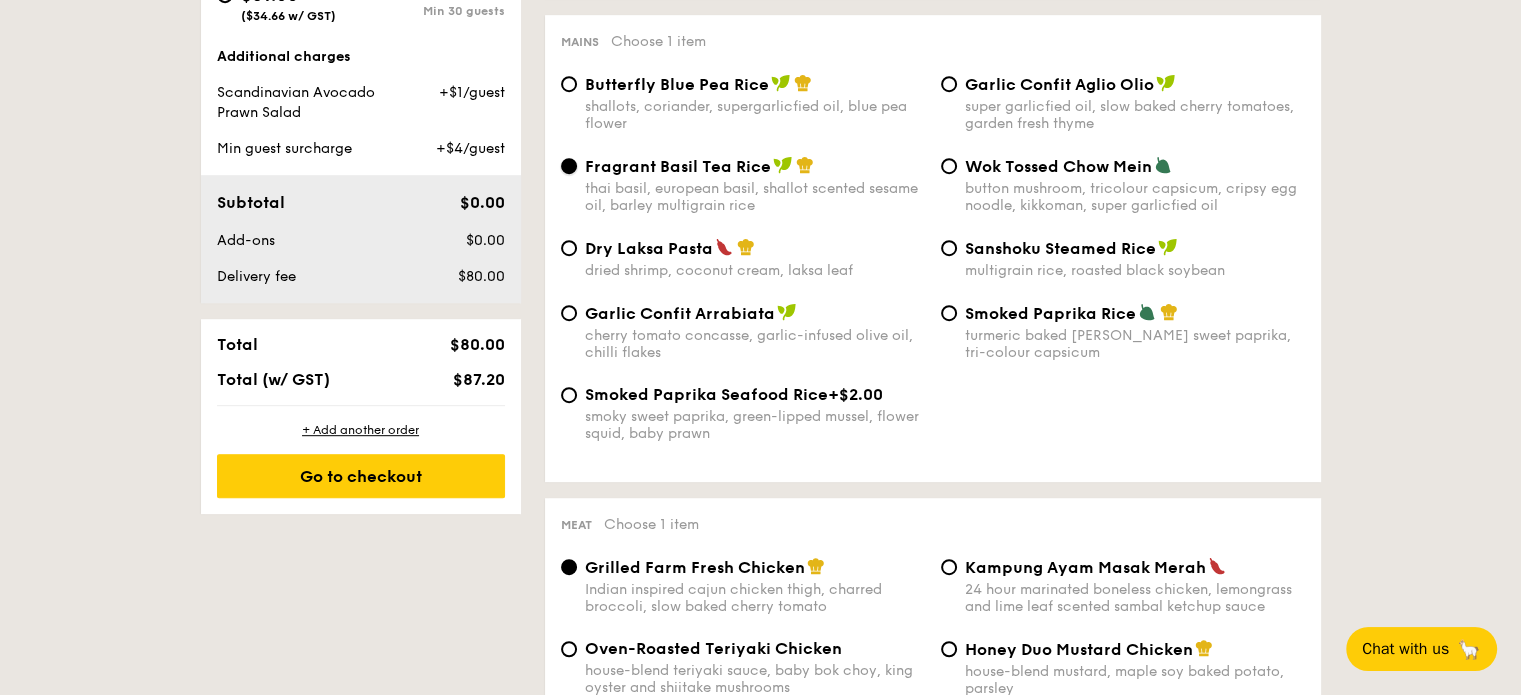 scroll, scrollTop: 1000, scrollLeft: 0, axis: vertical 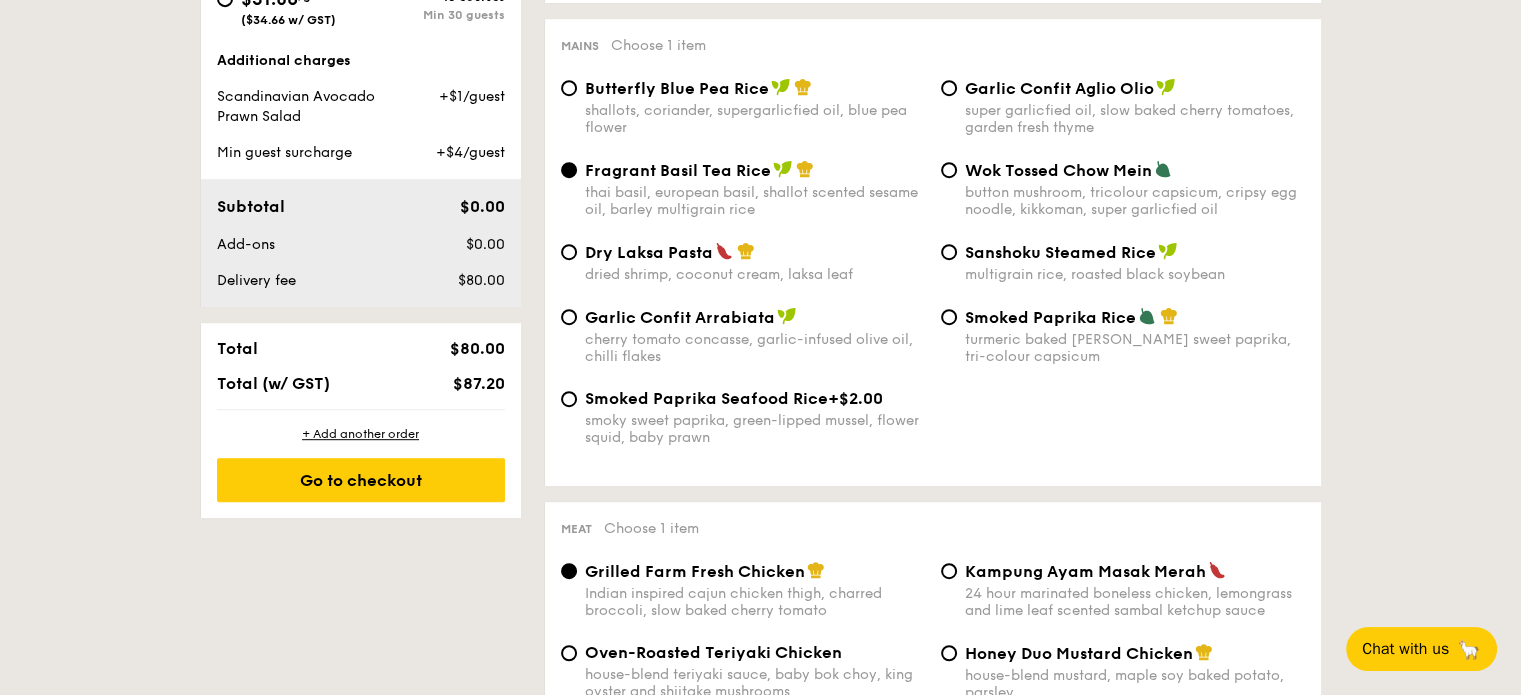 click on "Garlic Confit Aglio Olio" at bounding box center (1059, 88) 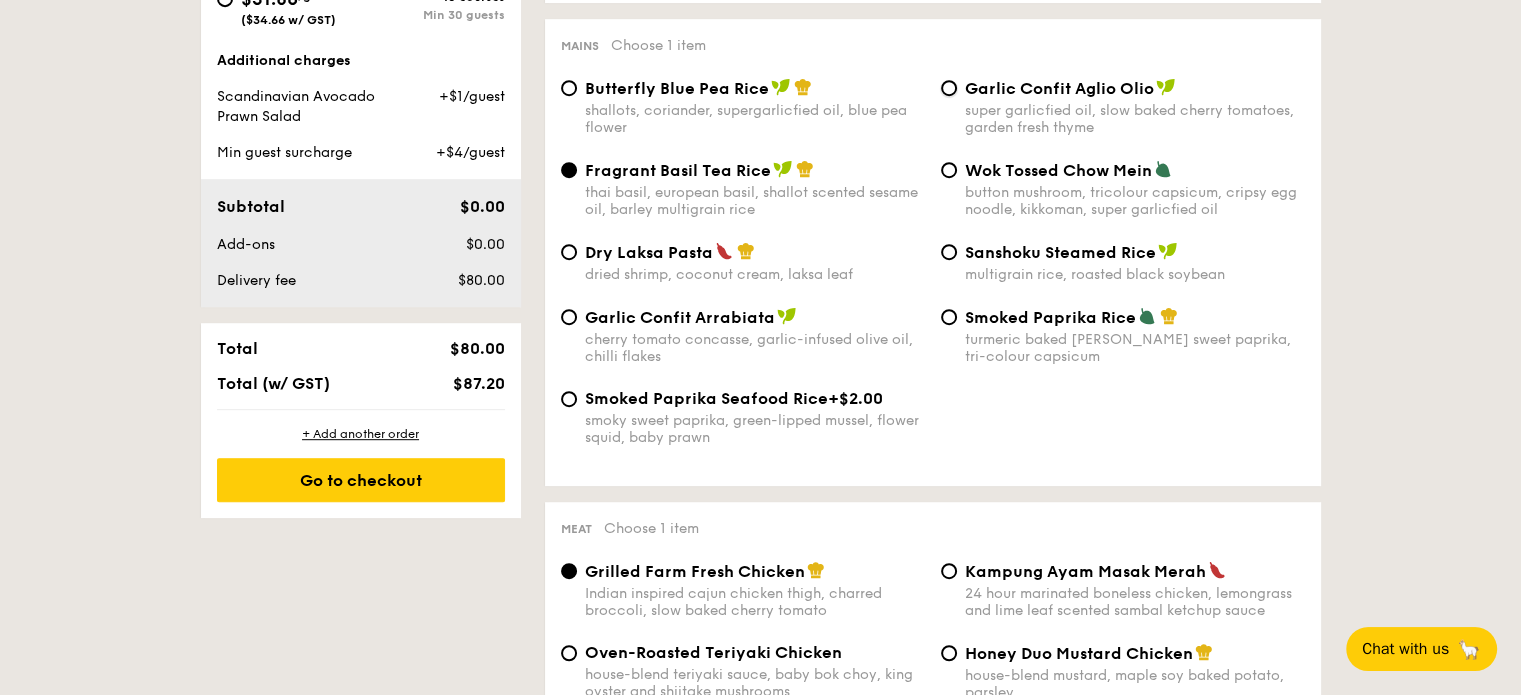 click on "Garlic Confit Aglio Olio super garlicfied oil, slow baked cherry tomatoes, garden fresh thyme" at bounding box center (949, 88) 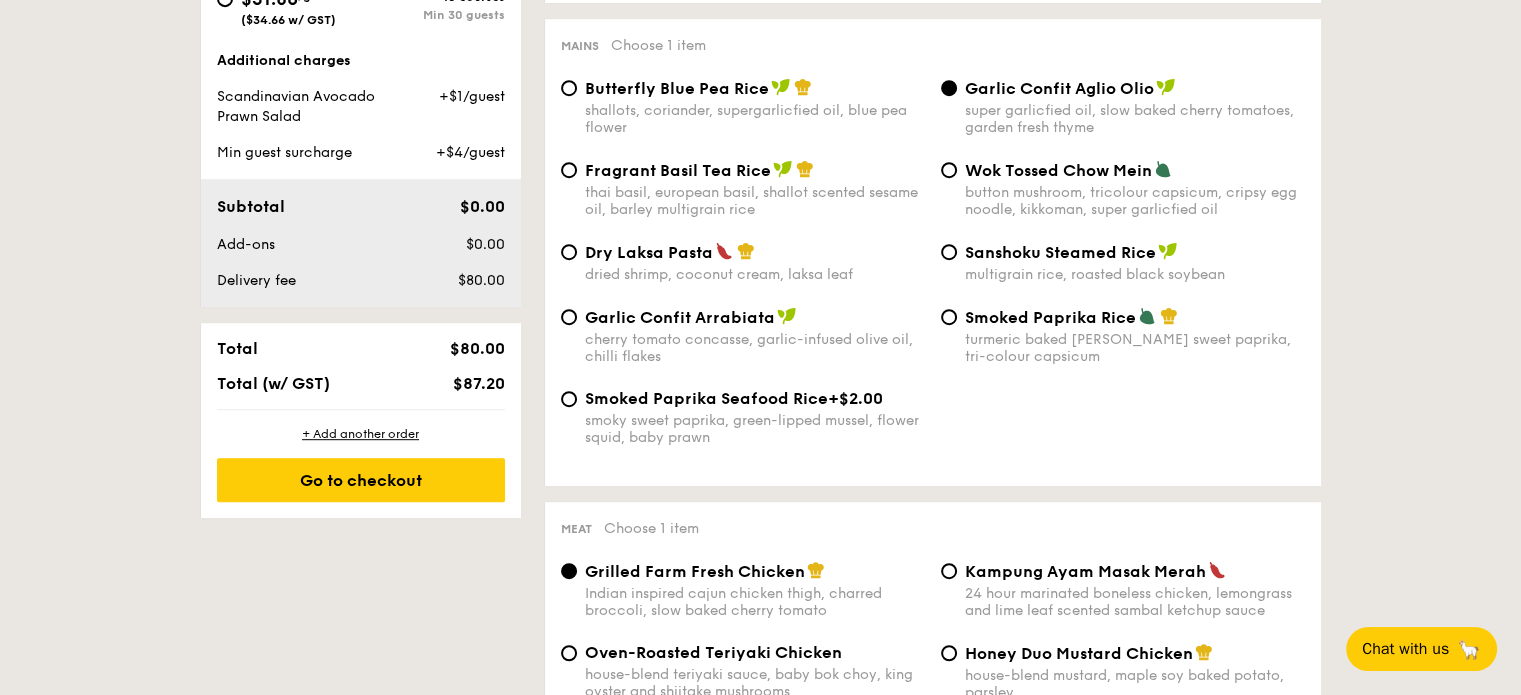 click on "thai basil, european basil, shallot scented sesame oil, barley multigrain rice" at bounding box center [755, 201] 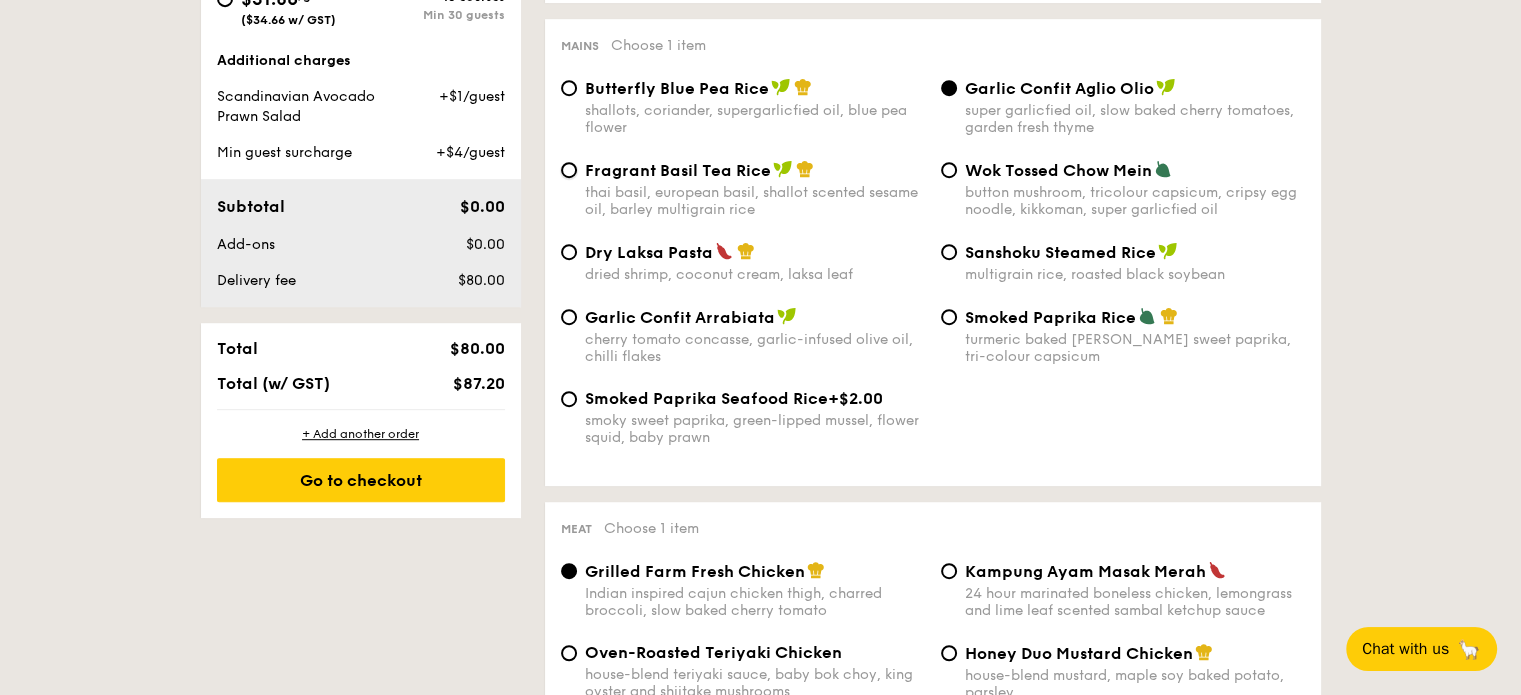 click on "Fragrant Basil Tea Rice thai basil, european basil, shallot scented sesame oil, barley multigrain rice" at bounding box center (569, 170) 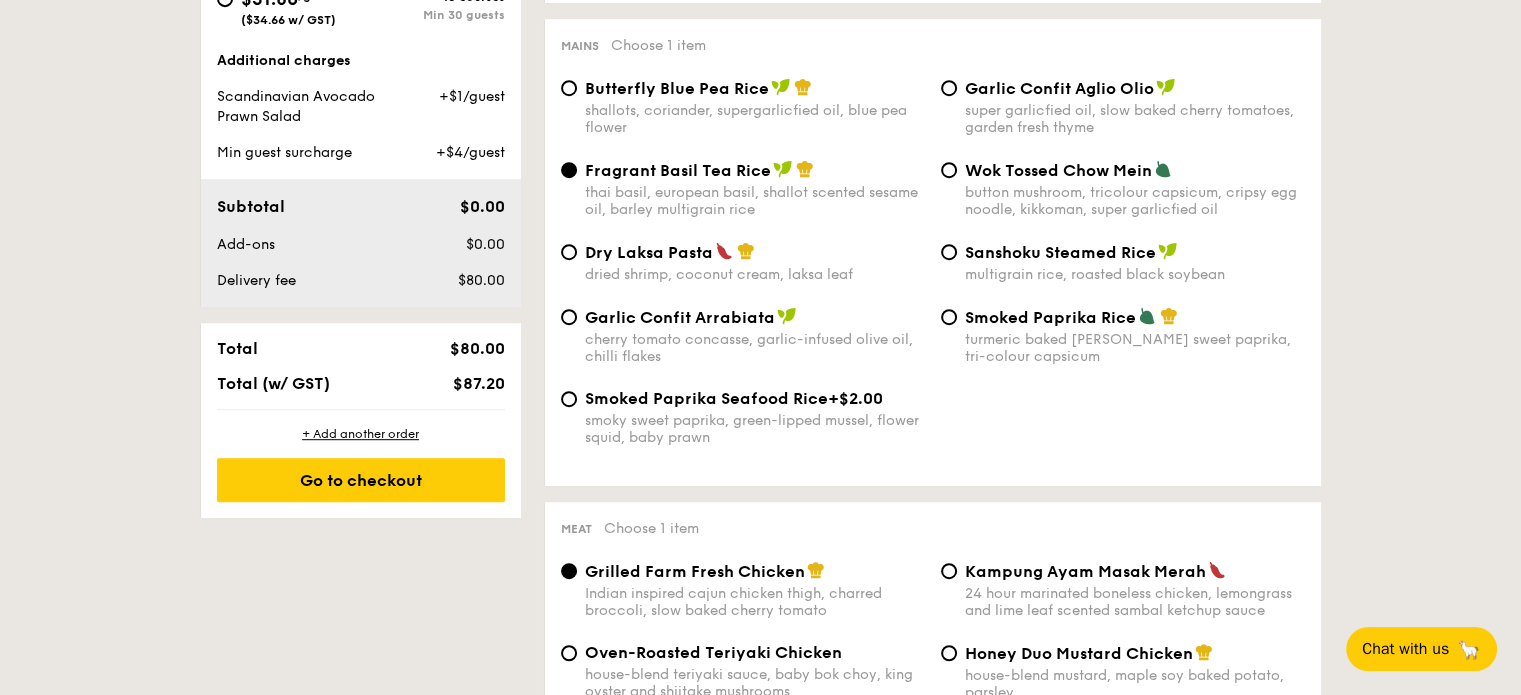 click on "Garlic Confit Aglio Olio super garlicfied oil, slow baked cherry tomatoes, garden fresh thyme" at bounding box center (1135, 107) 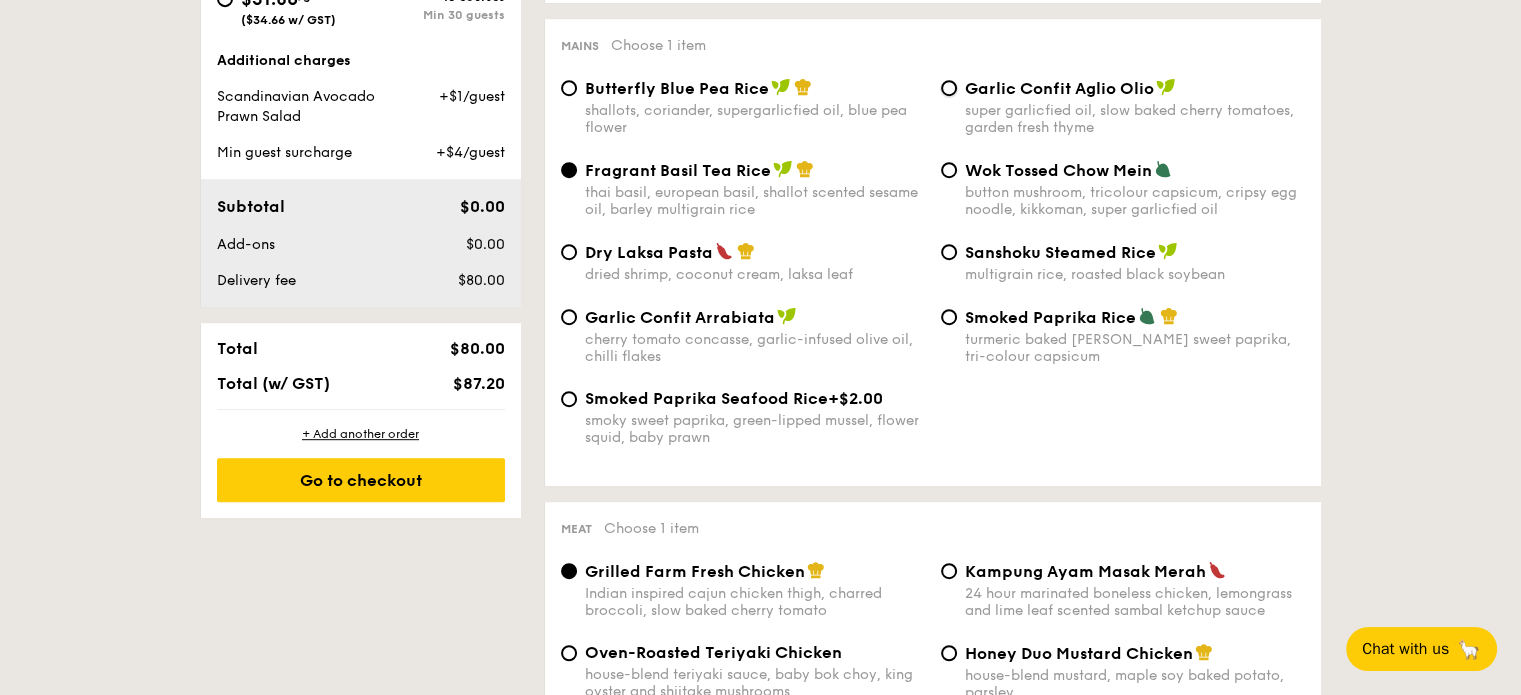 click on "Garlic Confit Aglio Olio super garlicfied oil, slow baked cherry tomatoes, garden fresh thyme" at bounding box center [949, 88] 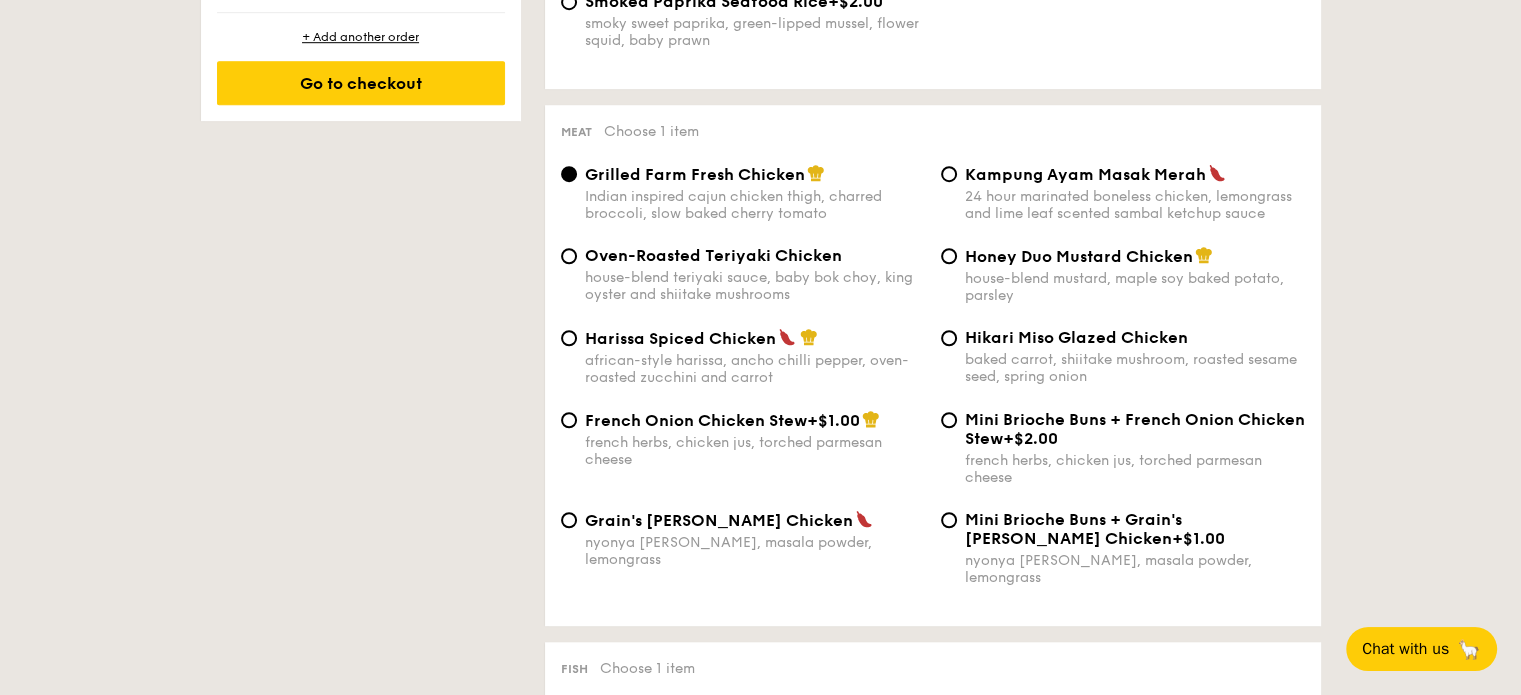 scroll, scrollTop: 1400, scrollLeft: 0, axis: vertical 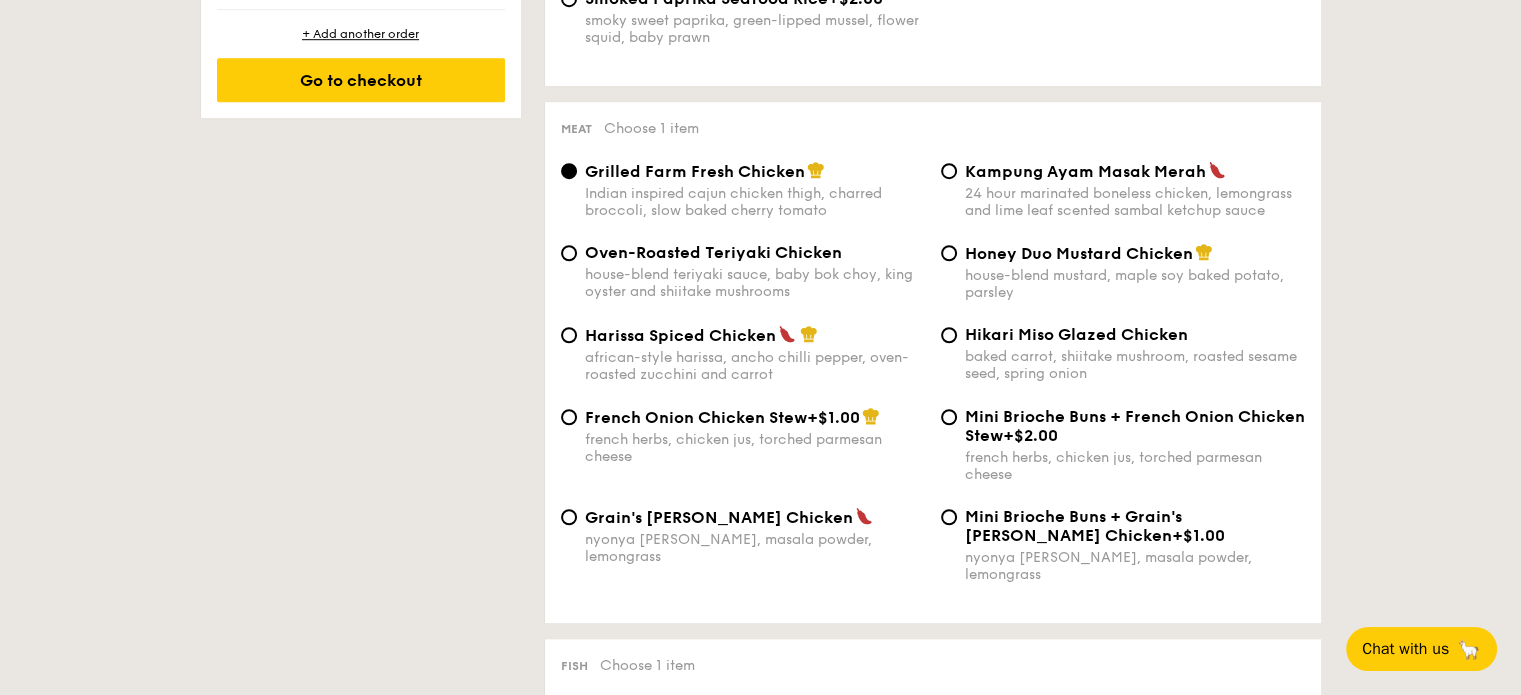 click on "african-style harissa, ancho chilli pepper, oven-roasted zucchini and carrot" at bounding box center [755, 366] 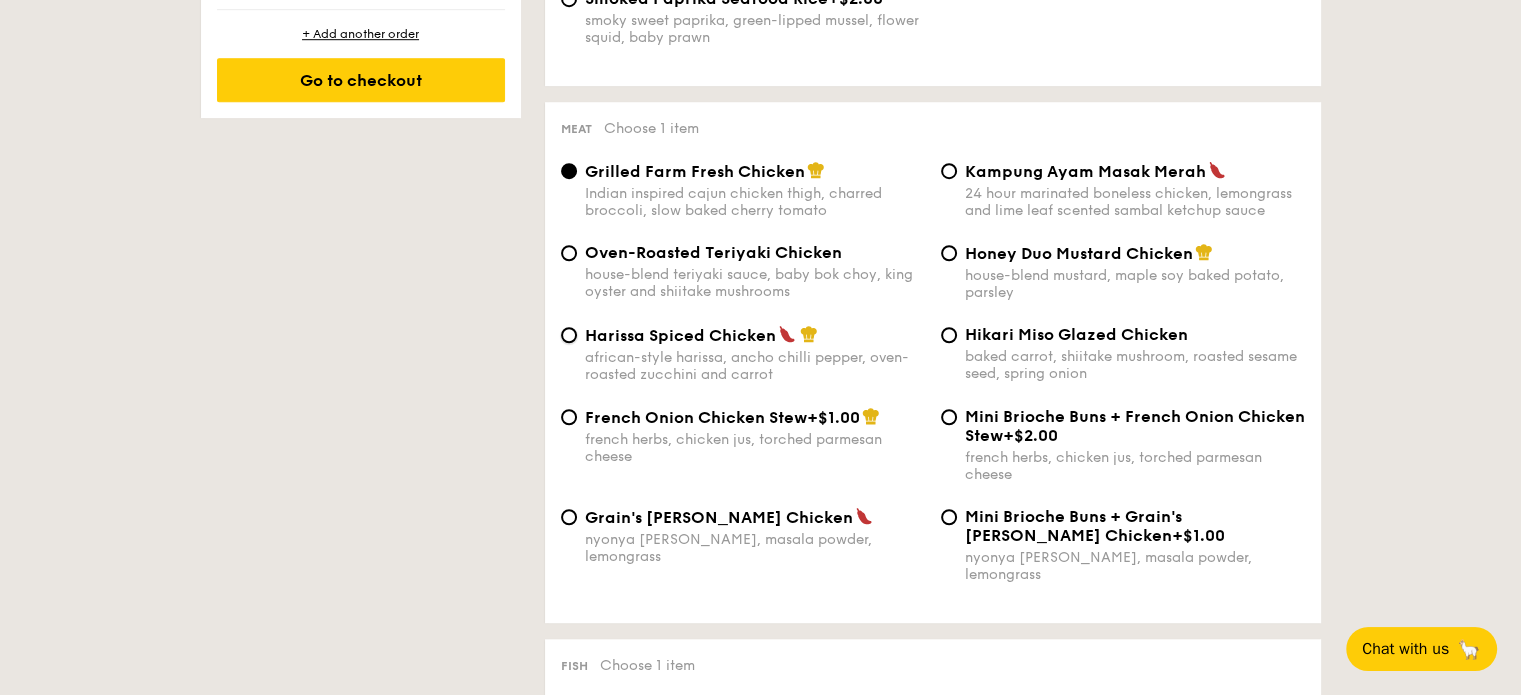 click on "Harissa Spiced Chicken african-style harissa, ancho chilli pepper, oven-roasted zucchini and carrot" at bounding box center [569, 335] 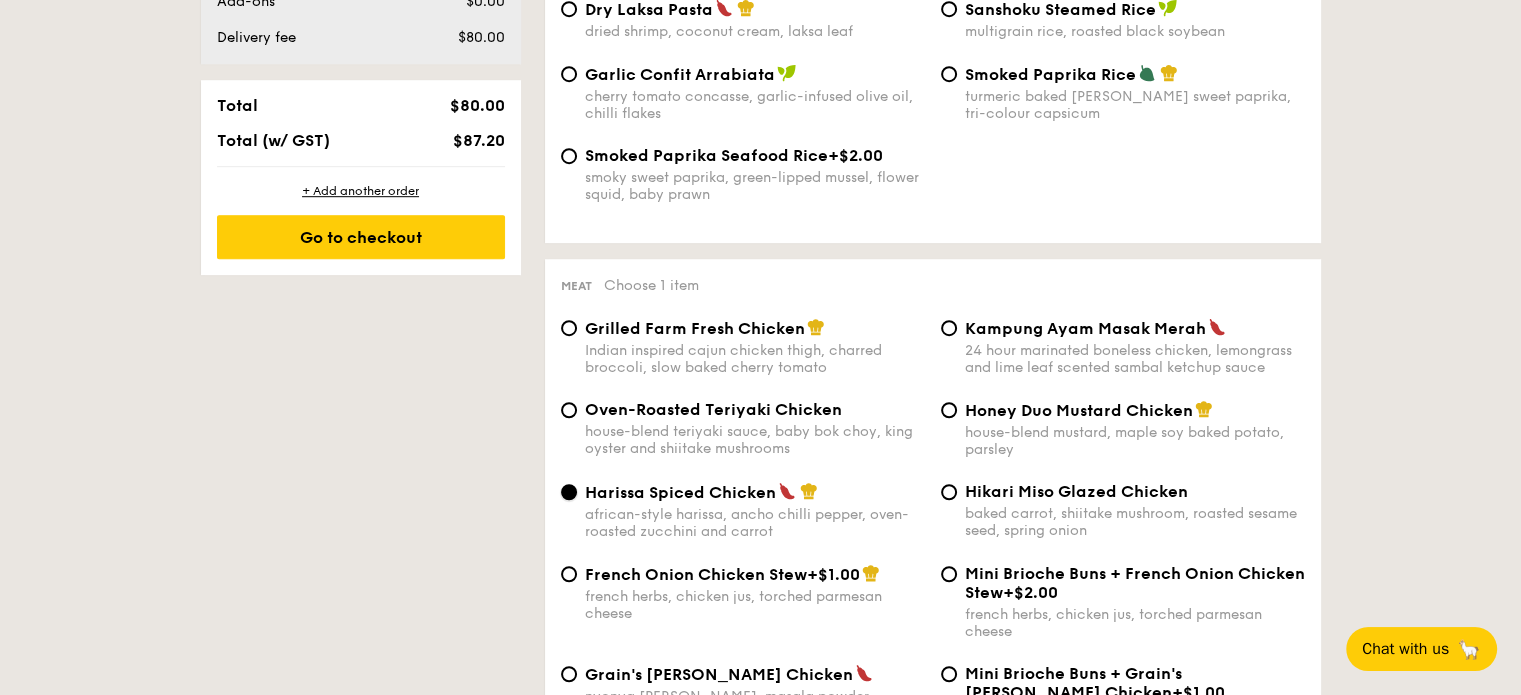 scroll, scrollTop: 1300, scrollLeft: 0, axis: vertical 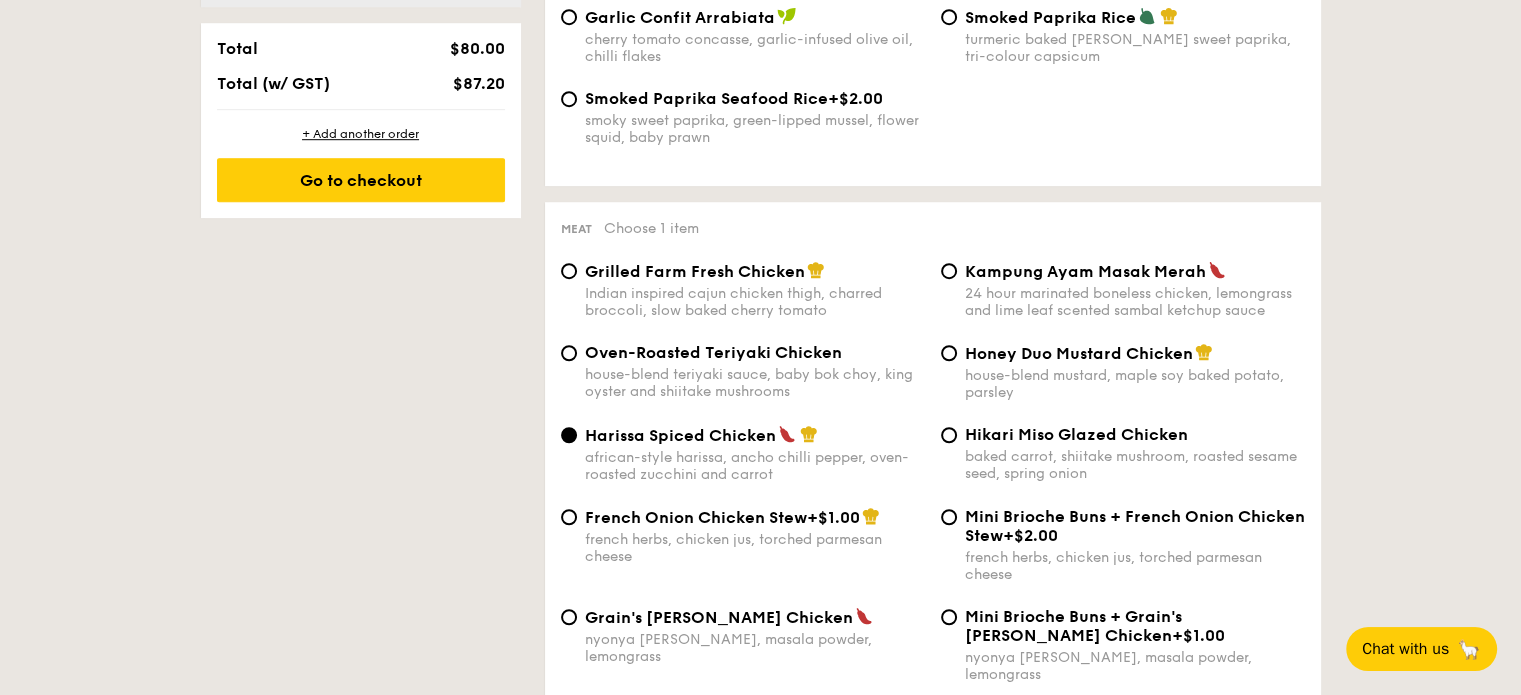 click on "baked carrot, shiitake mushroom, roasted sesame seed, spring onion" at bounding box center [1135, 465] 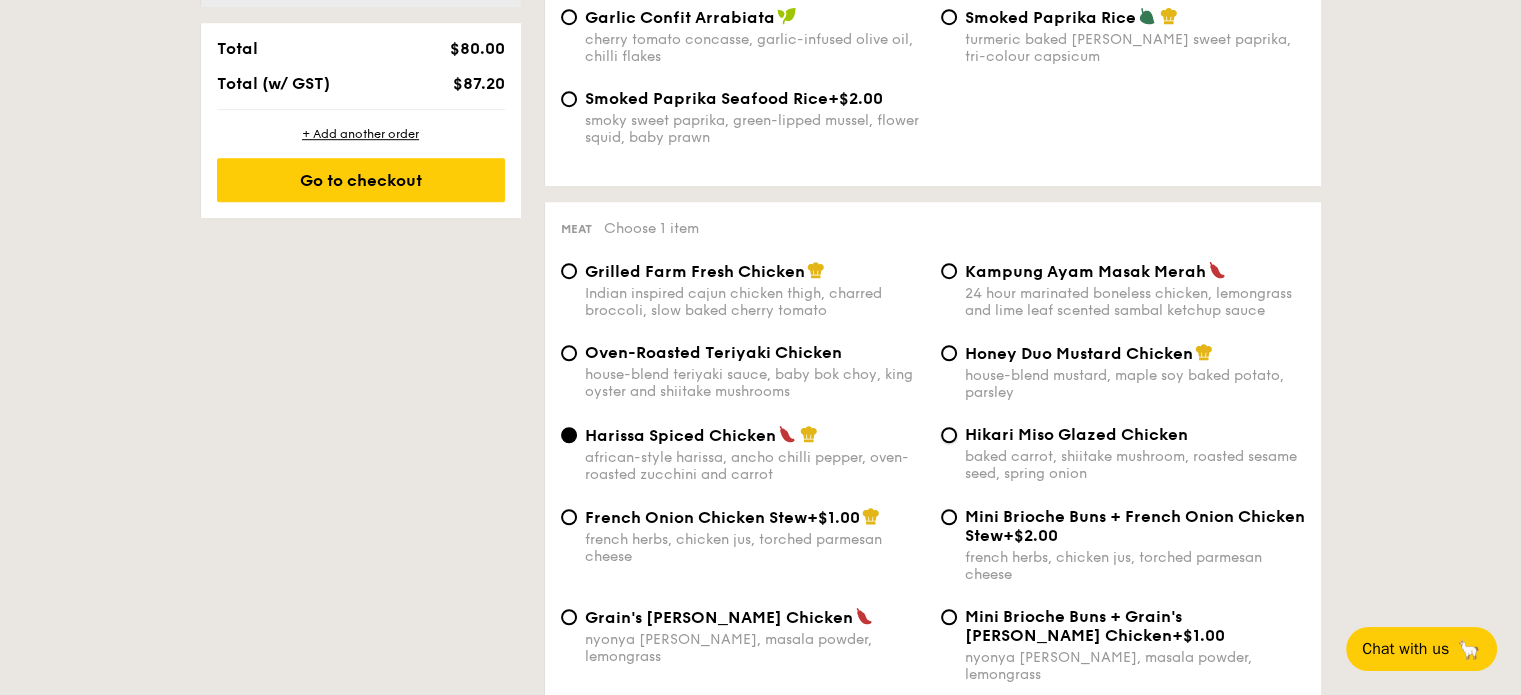 click on "Hikari Miso Glazed Chicken baked carrot, shiitake mushroom, roasted sesame seed, spring onion" at bounding box center [949, 435] 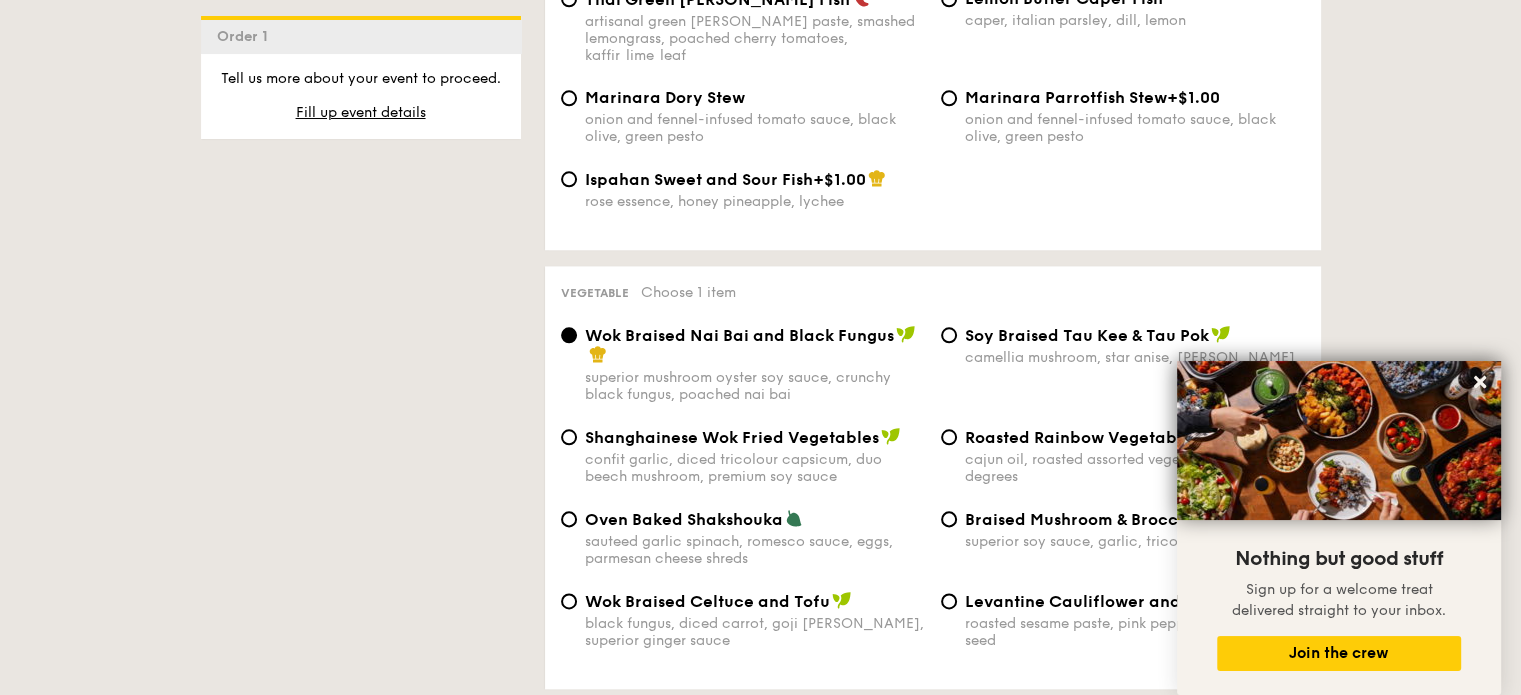 scroll, scrollTop: 2400, scrollLeft: 0, axis: vertical 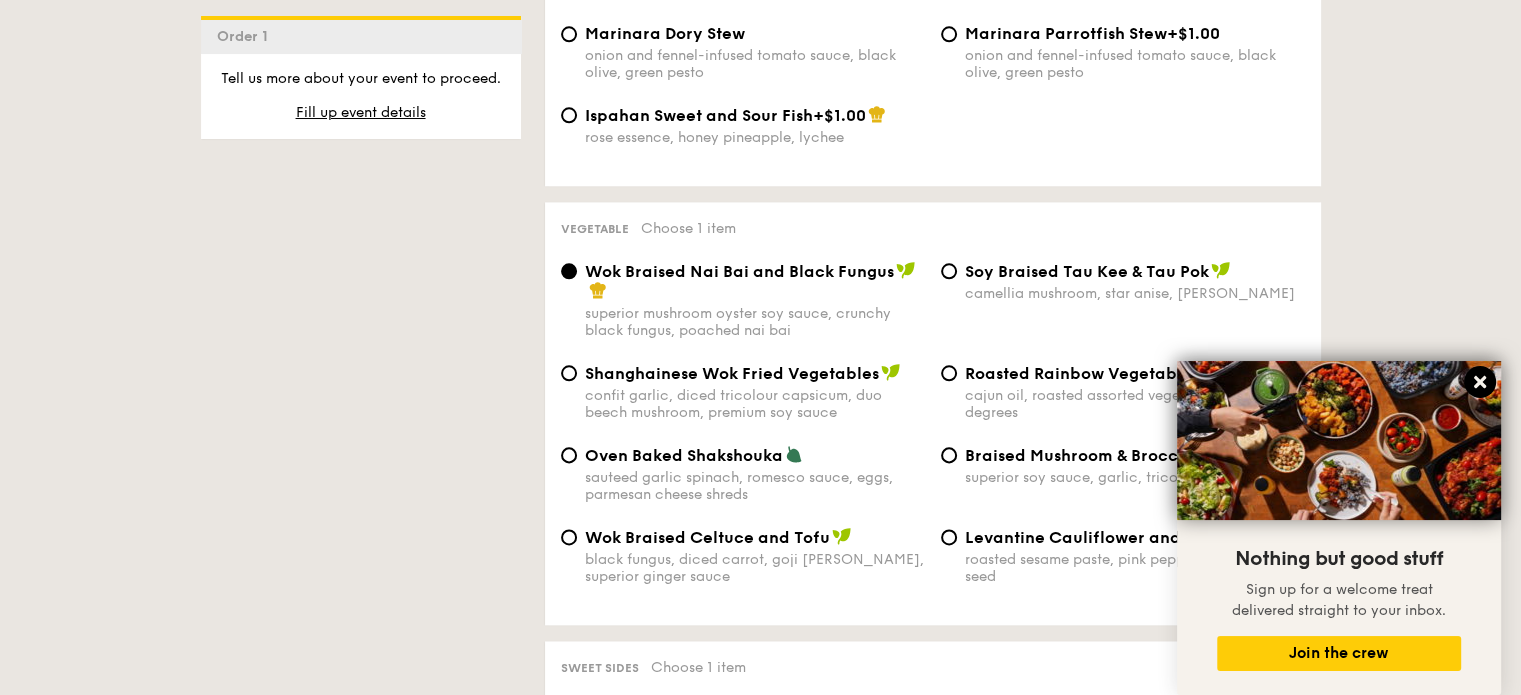 click 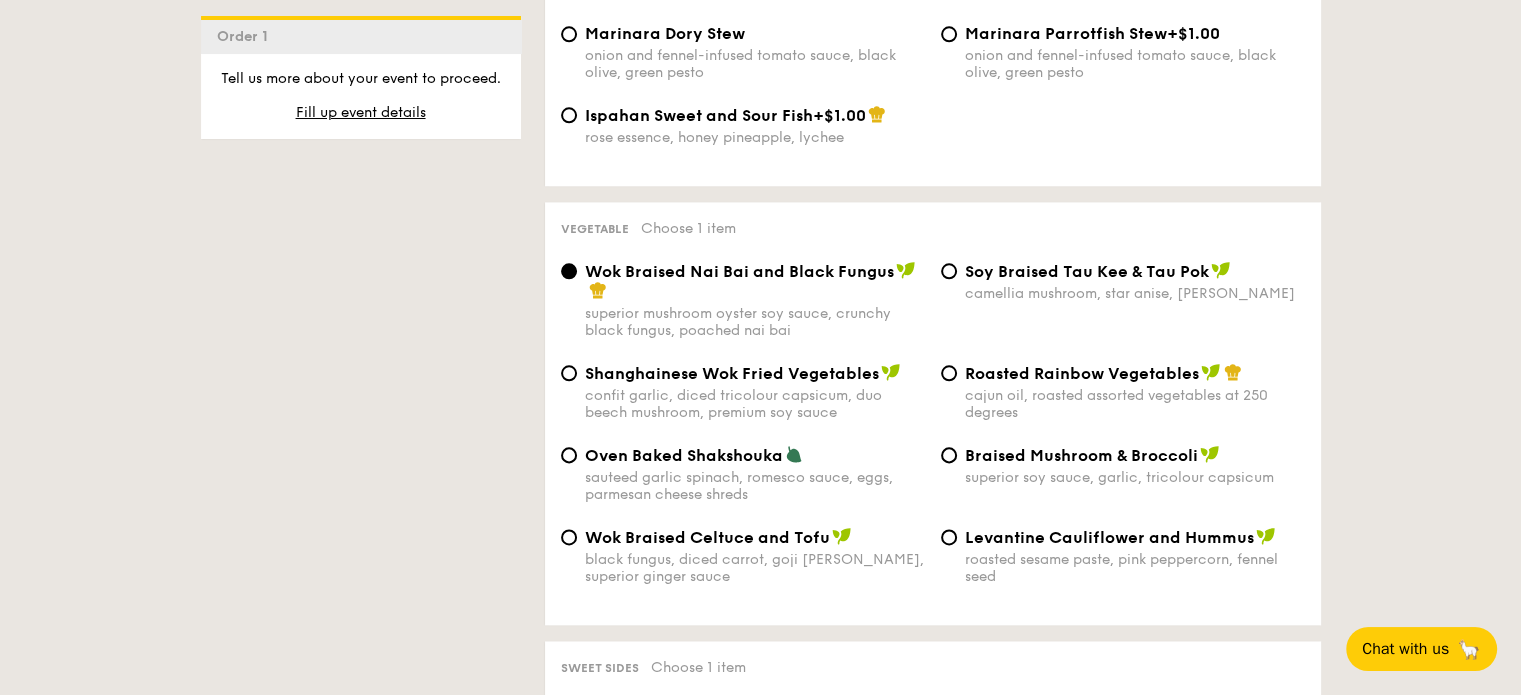 click on "1 - Select menu
2 - Select items
3 - Check out
Order 1
Classic Buffet
$18.80
/guest
($20.49 w/ GST)
7 courses
Min 40 guests
$21.80
/guest
($23.76 w/ GST)
8 courses
Min 30 guests
$24.80
/guest
($27.03 w/ GST)
9 courses
Min 30 guests
$31.80
/guest
($34.66 w/ GST)
10 courses
Min 30 guests
Additional charges
Scandinavian Avocado Prawn Salad
+$1/guest
Min guest surcharge
+$4/guest
Subtotal
$0.00
Add-ons
$0.00
Delivery fee
$80.00
Total
$80.00
0" at bounding box center (761, 281) 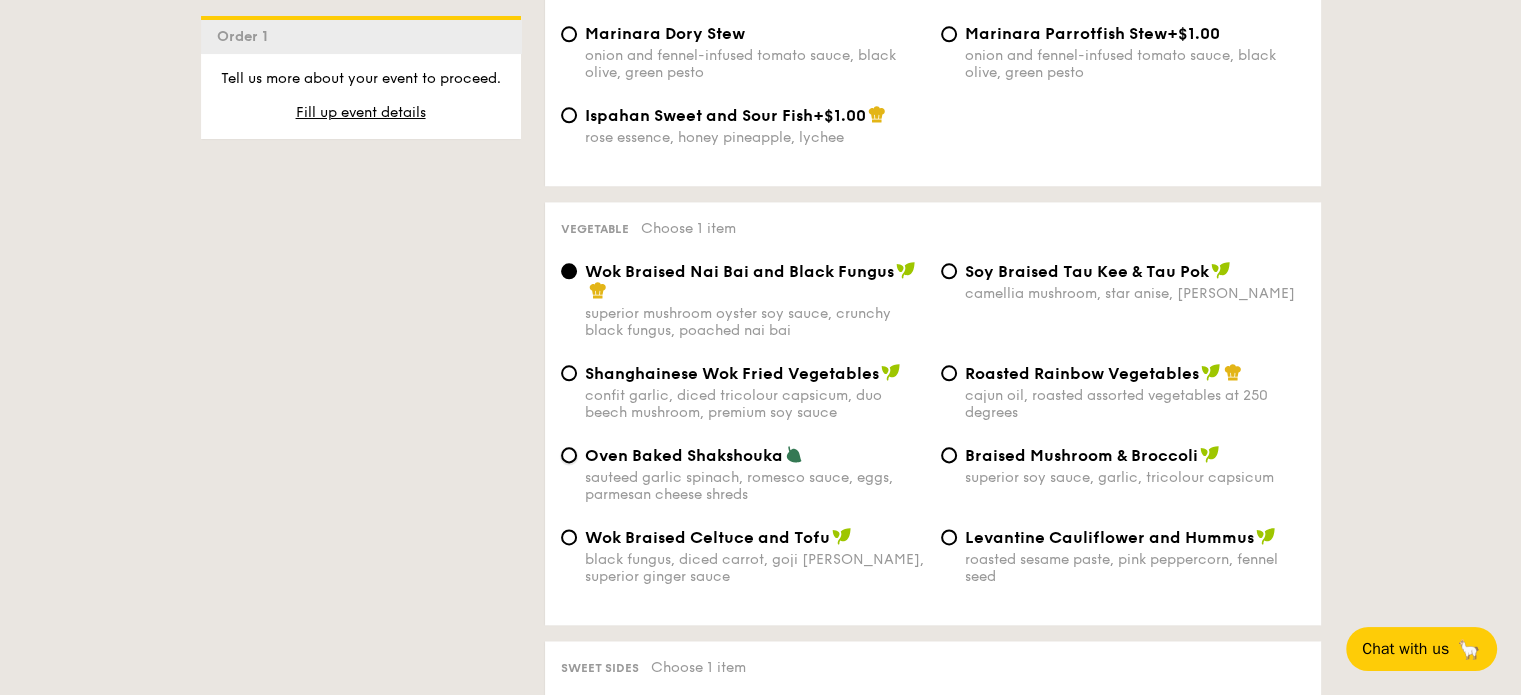 click on "Oven Baked Shakshouka sauteed garlic spinach, romesco sauce, eggs, parmesan cheese shreds" at bounding box center [569, 455] 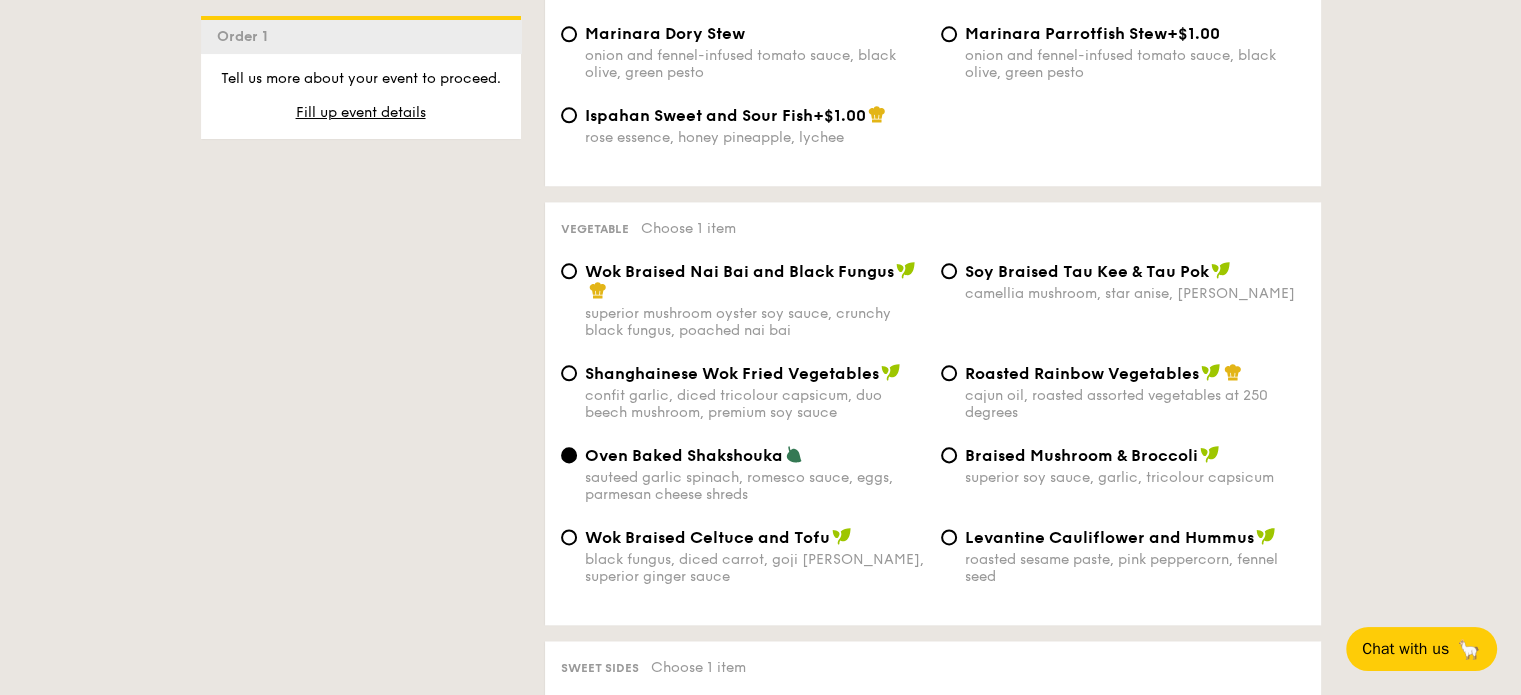 click on "1 - Select menu
2 - Select items
3 - Check out
Order 1
Classic Buffet
$18.80
/guest
($20.49 w/ GST)
7 courses
Min 40 guests
$21.80
/guest
($23.76 w/ GST)
8 courses
Min 30 guests
$24.80
/guest
($27.03 w/ GST)
9 courses
Min 30 guests
$31.80
/guest
($34.66 w/ GST)
10 courses
Min 30 guests
Additional charges
Scandinavian Avocado Prawn Salad
+$1/guest
Min guest surcharge
+$4/guest
Subtotal
$0.00
Add-ons
$0.00
Delivery fee
$80.00
Total
$80.00
0" at bounding box center (761, 281) 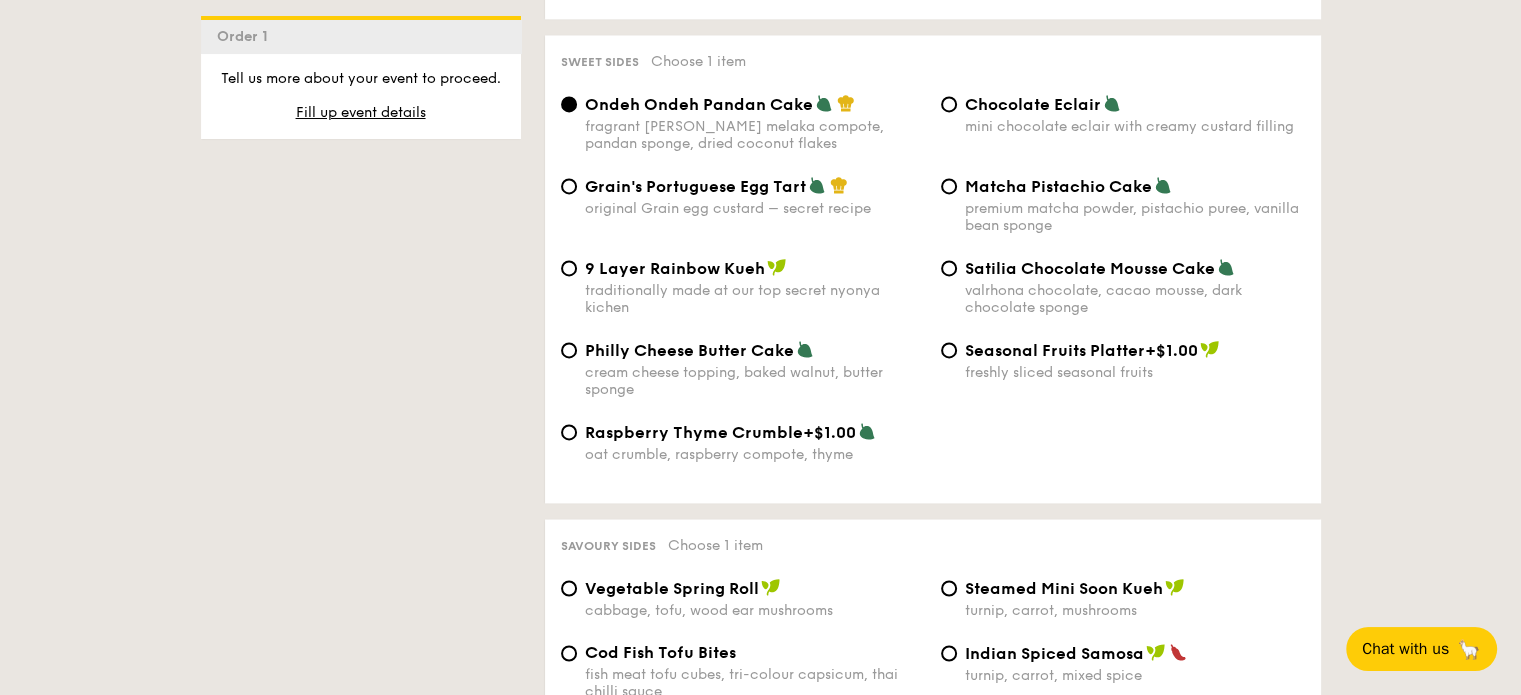 scroll, scrollTop: 3000, scrollLeft: 0, axis: vertical 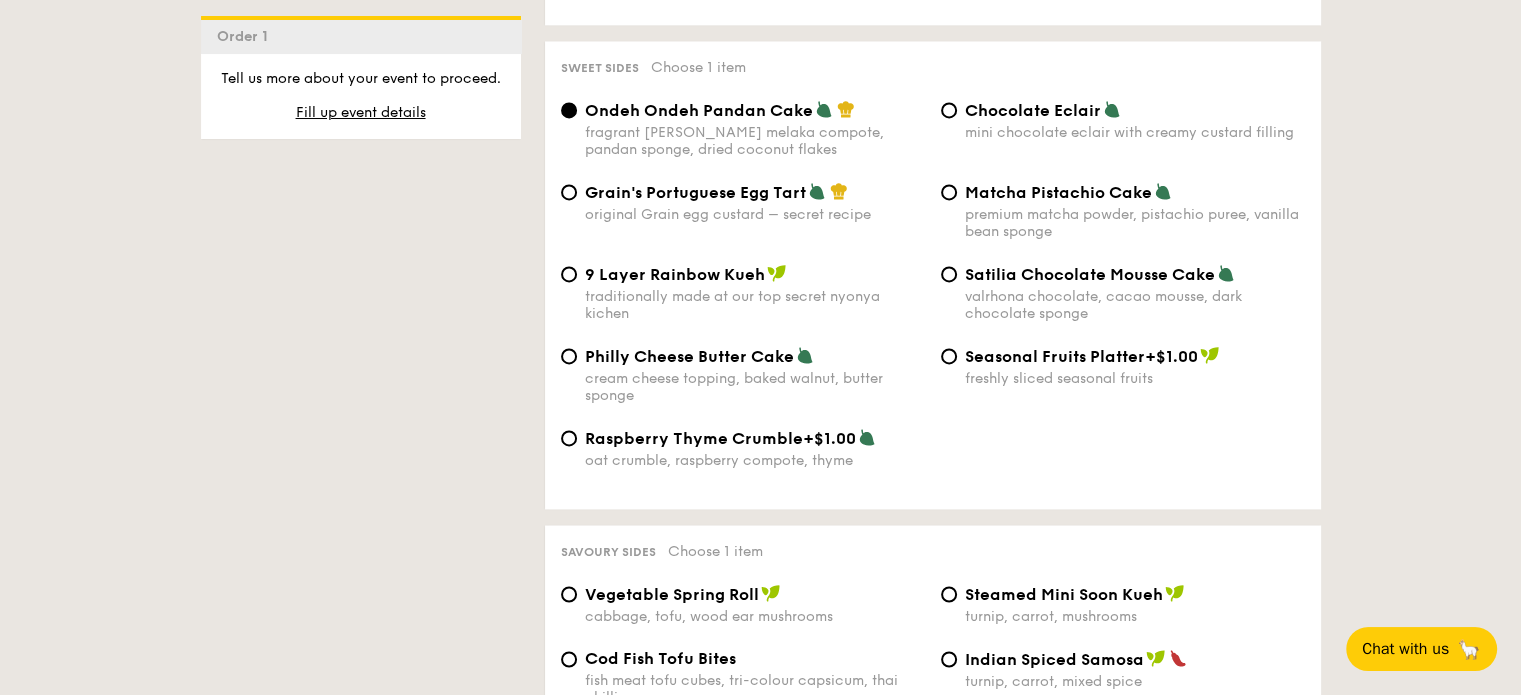 click on "1 - Select menu
2 - Select items
3 - Check out
Order 1
Classic Buffet
$18.80
/guest
($20.49 w/ GST)
7 courses
Min 40 guests
$21.80
/guest
($23.76 w/ GST)
8 courses
Min 30 guests
$24.80
/guest
($27.03 w/ GST)
9 courses
Min 30 guests
$31.80
/guest
($34.66 w/ GST)
10 courses
Min 30 guests
Additional charges
Scandinavian Avocado Prawn Salad
+$1/guest
Min guest surcharge
+$4/guest
Subtotal
$0.00
Add-ons
$0.00
Delivery fee
$80.00
Total
$80.00
0" at bounding box center [761, -319] 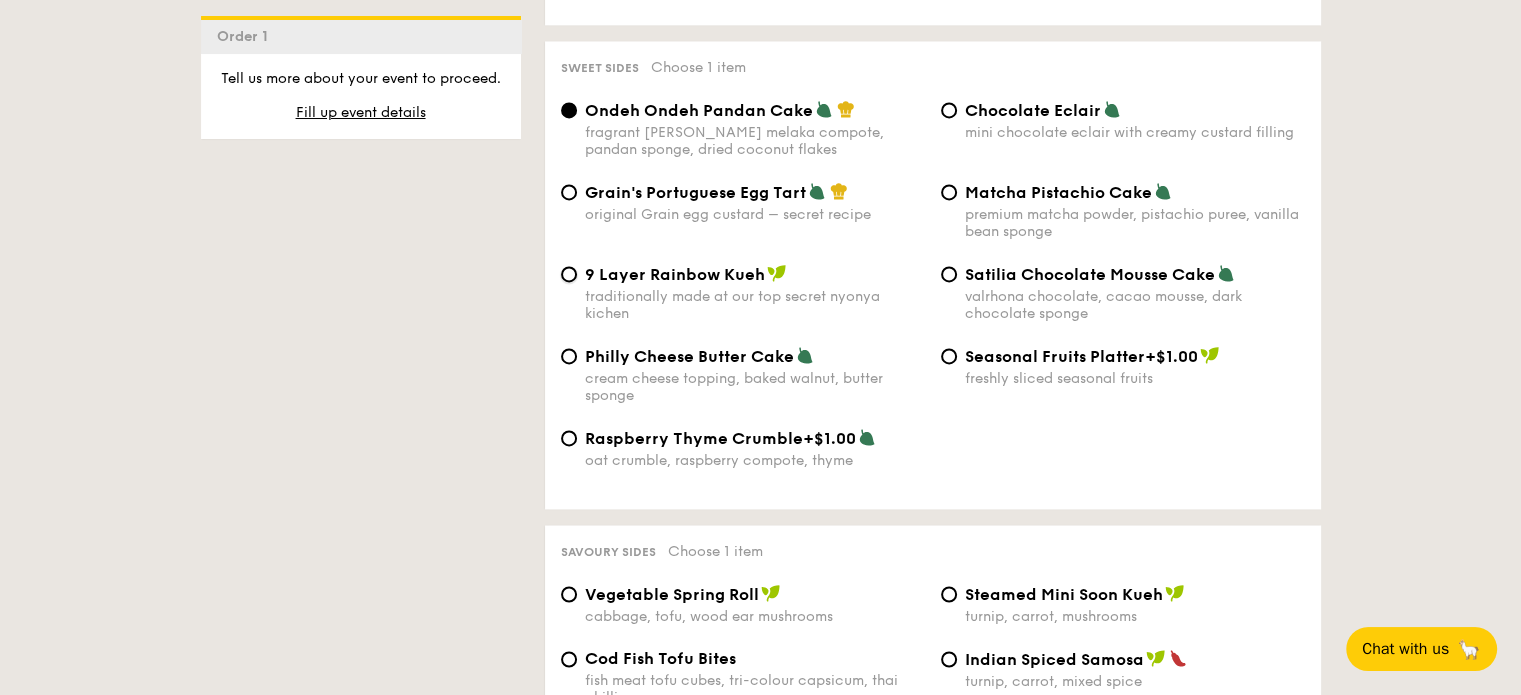 click on "9 Layer Rainbow Kueh traditionally made at our top secret nyonya kichen" at bounding box center (569, 274) 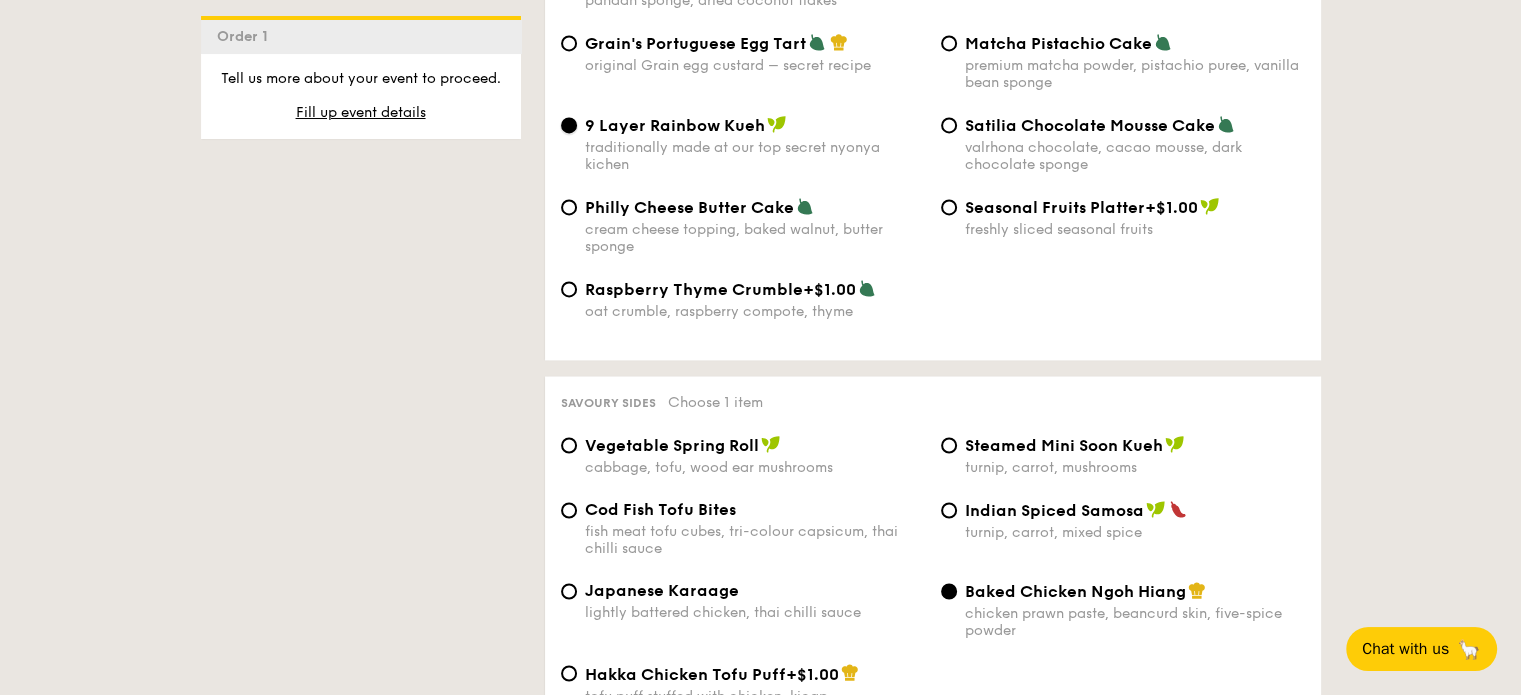 scroll, scrollTop: 3300, scrollLeft: 0, axis: vertical 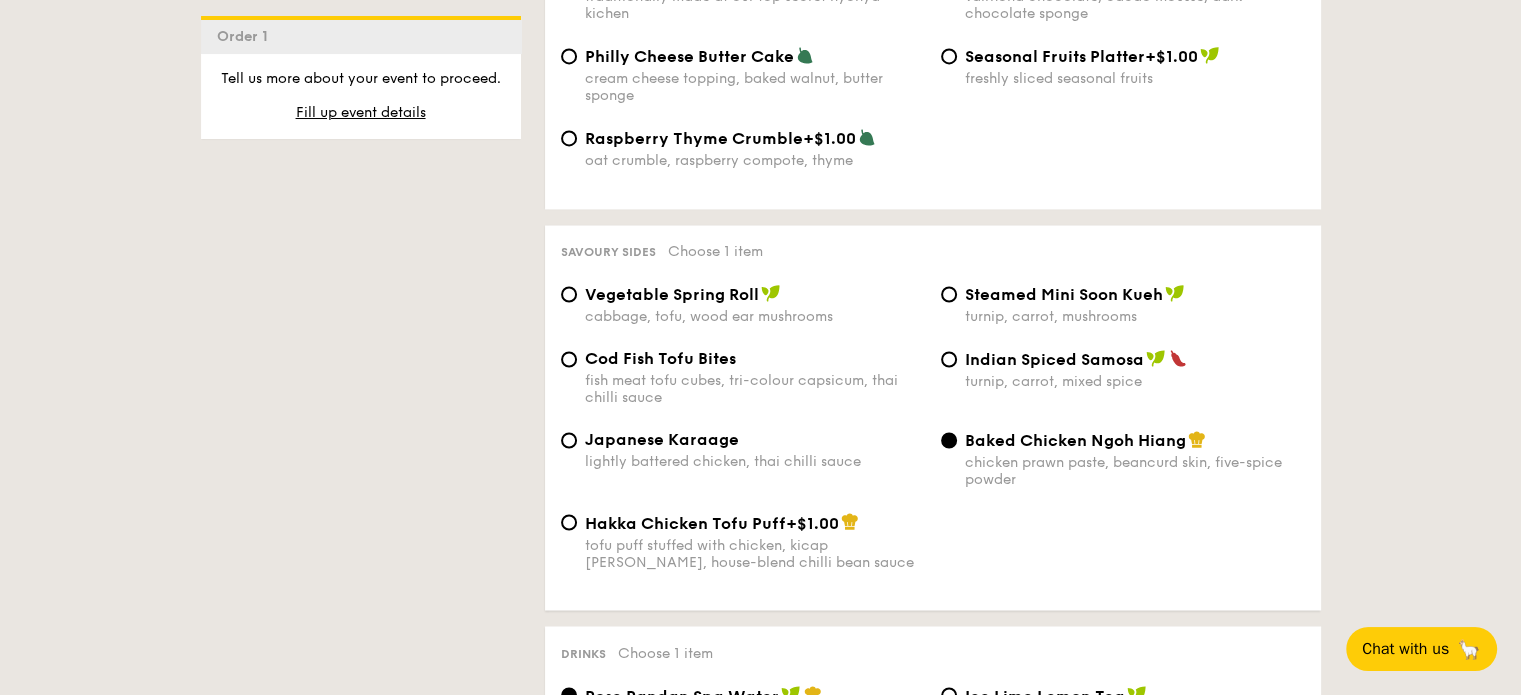 click on "1 - Select menu
2 - Select items
3 - Check out
Order 1
Classic Buffet
$18.80
/guest
($20.49 w/ GST)
7 courses
Min 40 guests
$21.80
/guest
($23.76 w/ GST)
8 courses
Min 30 guests
$24.80
/guest
($27.03 w/ GST)
9 courses
Min 30 guests
$31.80
/guest
($34.66 w/ GST)
10 courses
Min 30 guests
Additional charges
Scandinavian Avocado Prawn Salad
+$1/guest
Min guest surcharge
+$4/guest
Subtotal
$0.00
Add-ons
$0.00
Delivery fee
$80.00
Total
$80.00
0" at bounding box center [761, -619] 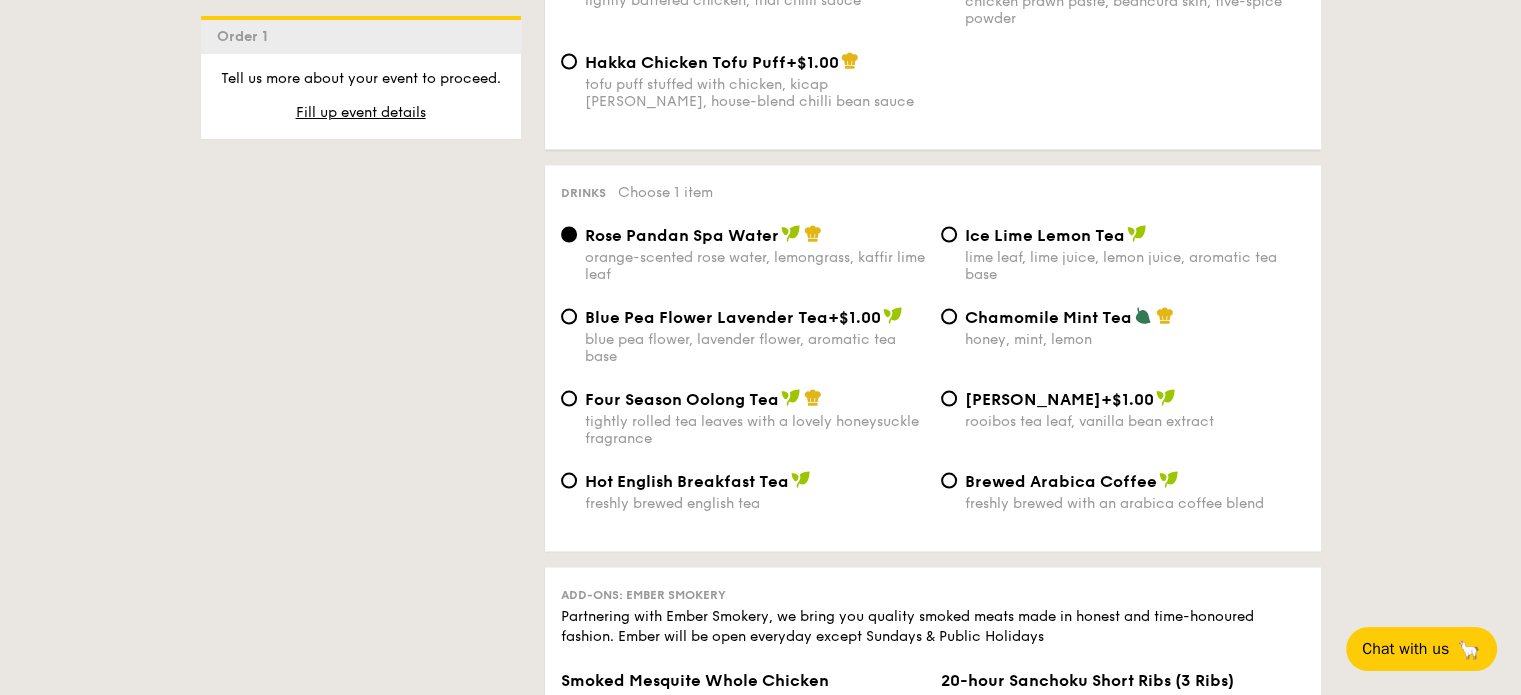 scroll, scrollTop: 3800, scrollLeft: 0, axis: vertical 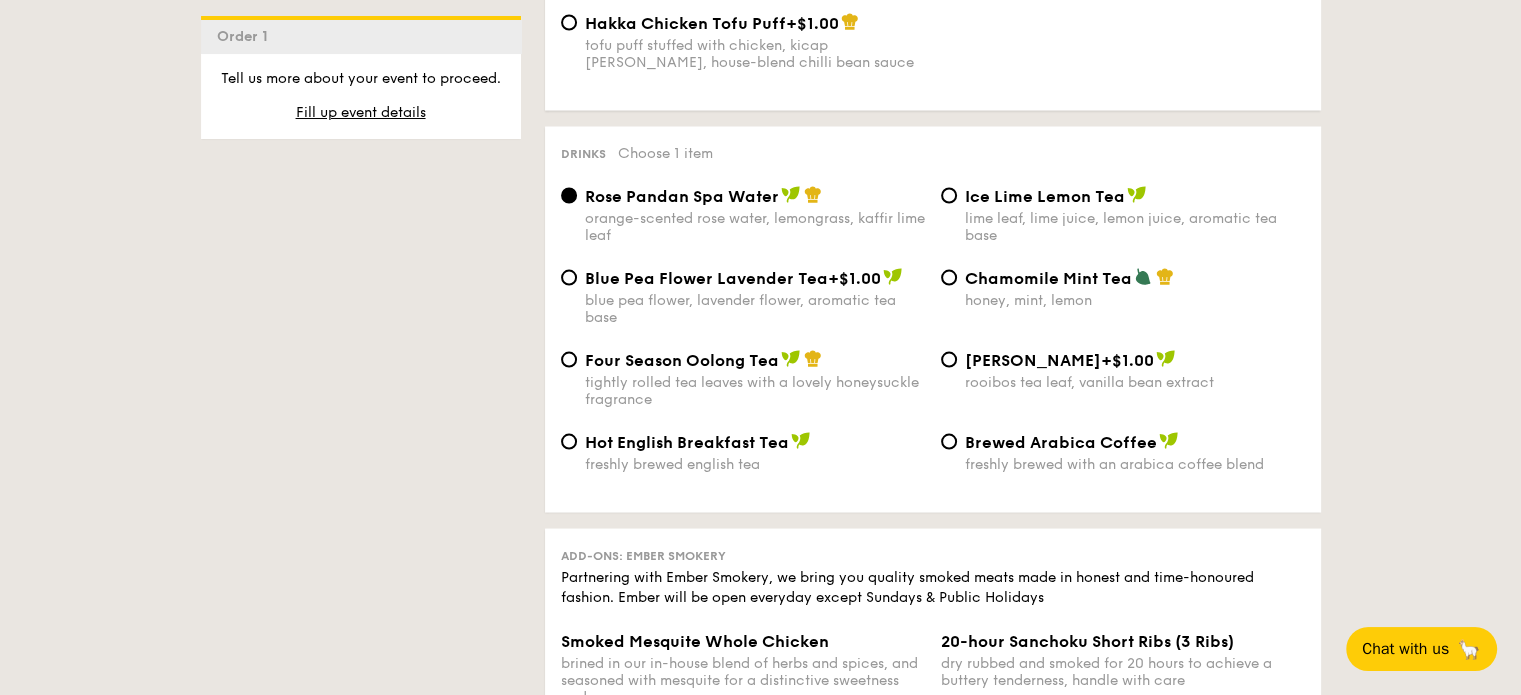 click on "1 - Select menu
2 - Select items
3 - Check out
Order 1
Classic Buffet
$18.80
/guest
($20.49 w/ GST)
7 courses
Min 40 guests
$21.80
/guest
($23.76 w/ GST)
8 courses
Min 30 guests
$24.80
/guest
($27.03 w/ GST)
9 courses
Min 30 guests
$31.80
/guest
($34.66 w/ GST)
10 courses
Min 30 guests
Additional charges
Scandinavian Avocado Prawn Salad
+$1/guest
Min guest surcharge
+$4/guest
Subtotal
$0.00
Add-ons
$0.00
Delivery fee
$80.00
Total
$80.00
0" at bounding box center [761, -1119] 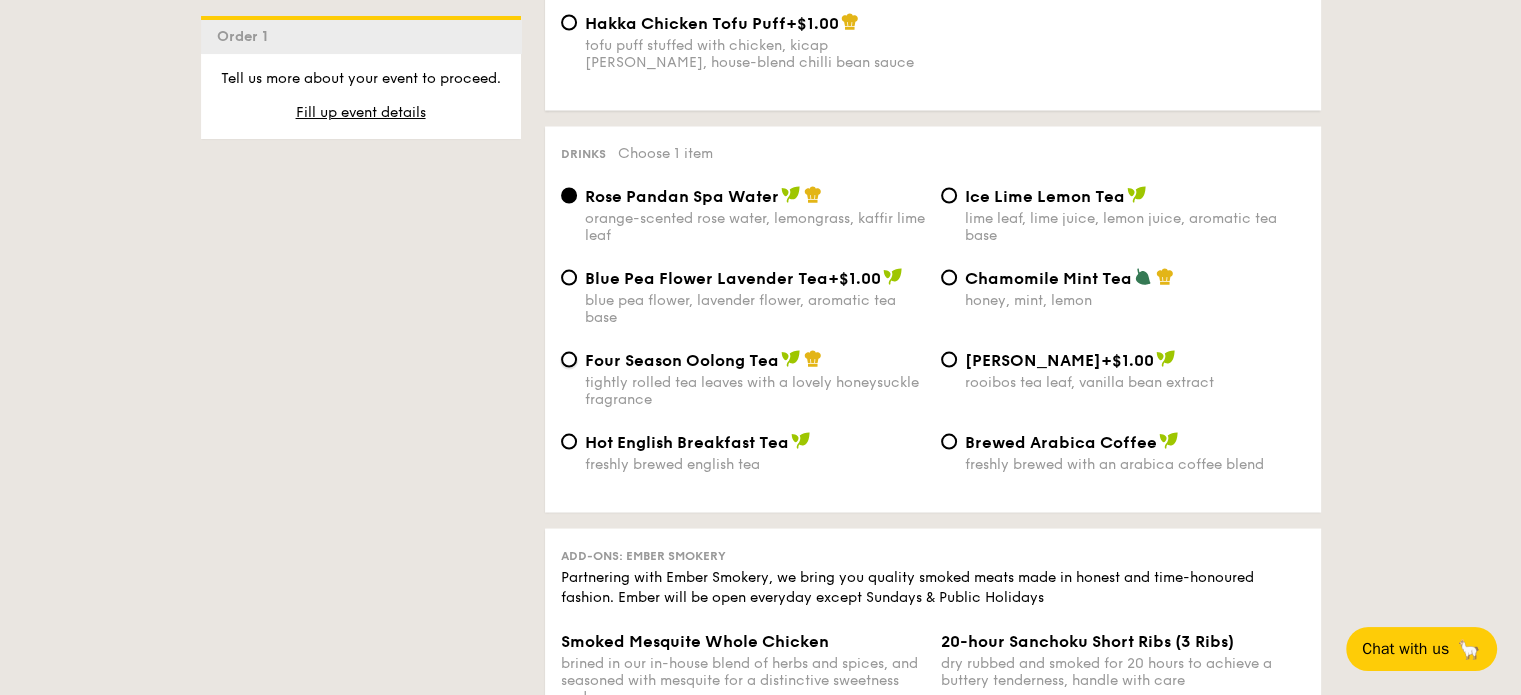 click on "Four Season Oolong Tea tightly rolled tea leaves with a lovely honeysuckle fragrance" at bounding box center [569, 359] 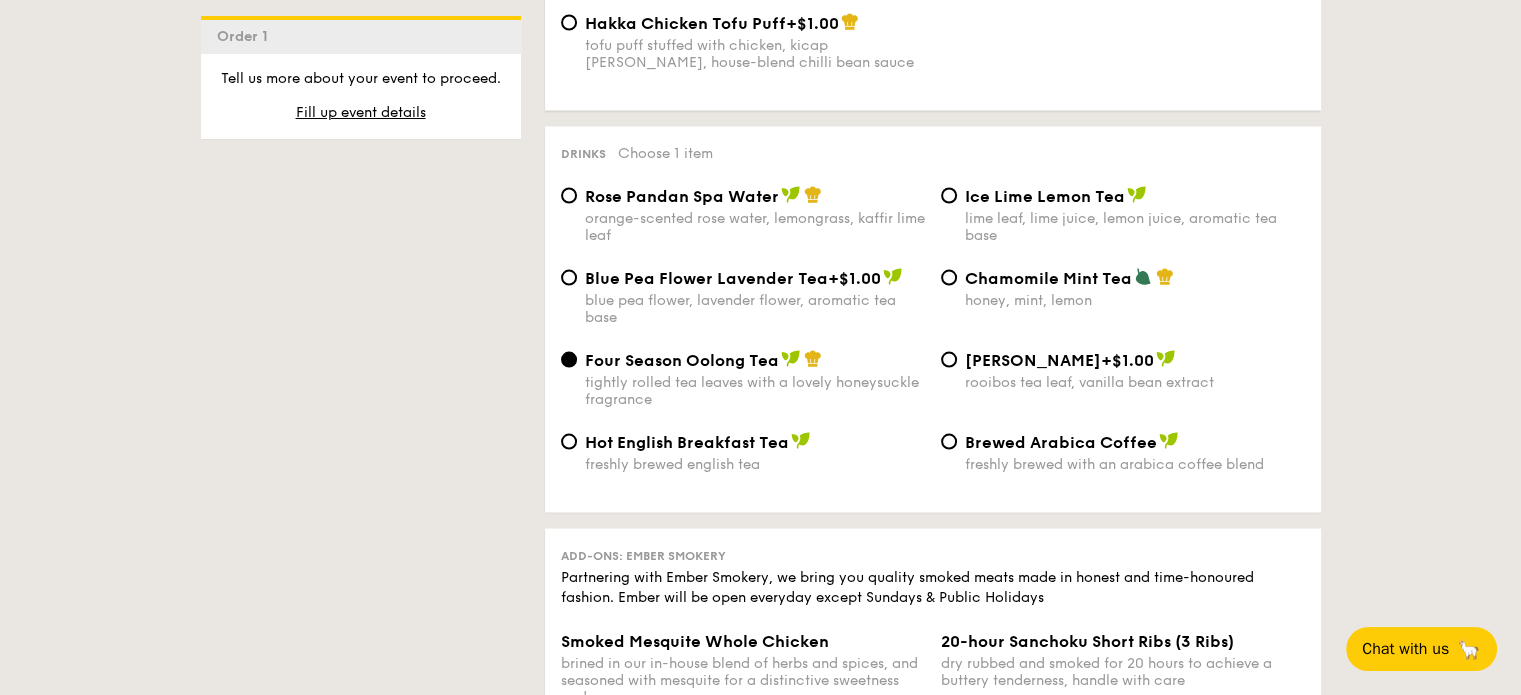 click on "1 - Select menu
2 - Select items
3 - Check out
Order 1
Classic Buffet
$18.80
/guest
($20.49 w/ GST)
7 courses
Min 40 guests
$21.80
/guest
($23.76 w/ GST)
8 courses
Min 30 guests
$24.80
/guest
($27.03 w/ GST)
9 courses
Min 30 guests
$31.80
/guest
($34.66 w/ GST)
10 courses
Min 30 guests
Additional charges
Scandinavian Avocado Prawn Salad
+$1/guest
Min guest surcharge
+$4/guest
Subtotal
$0.00
Add-ons
$0.00
Delivery fee
$80.00
Total
$80.00
0" at bounding box center [761, -1119] 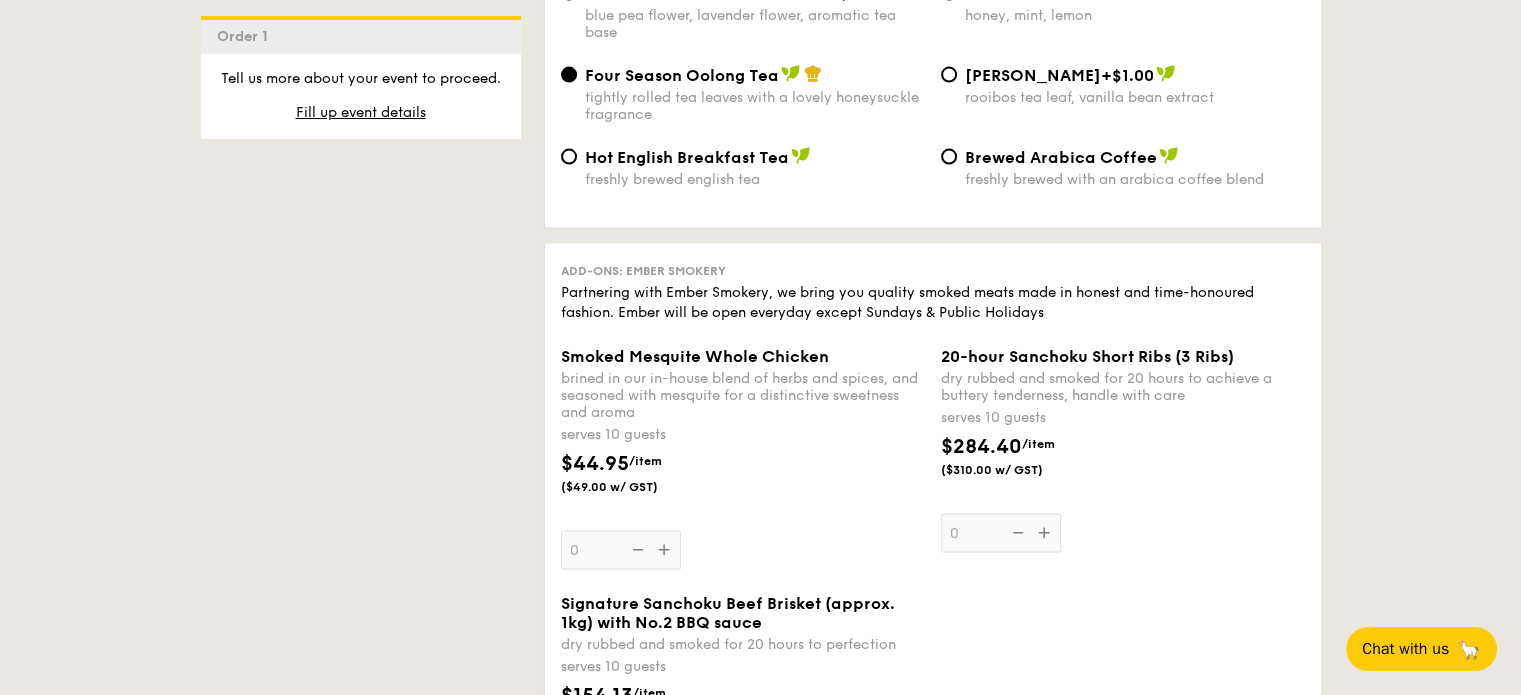 scroll, scrollTop: 4100, scrollLeft: 0, axis: vertical 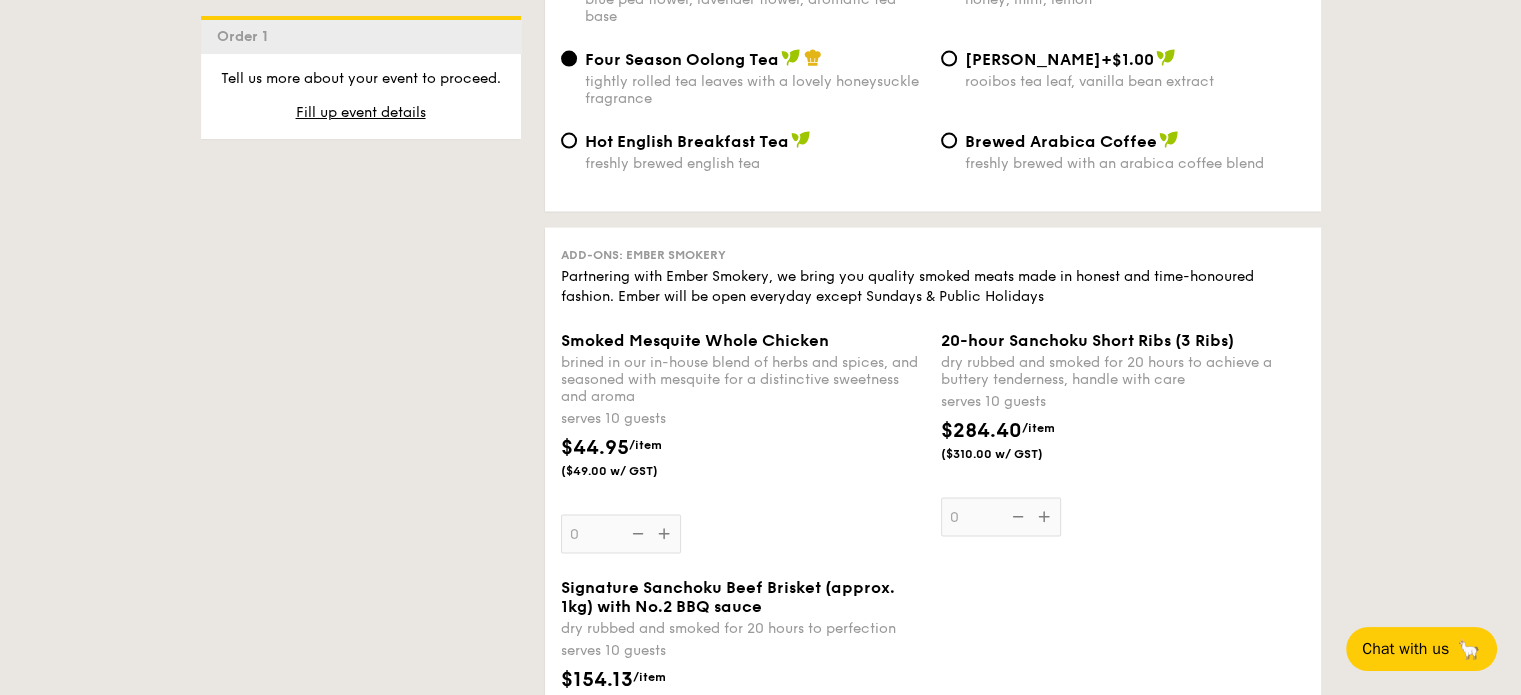 click on "1 - Select menu
2 - Select items
3 - Check out
Order 1
Classic Buffet
$18.80
/guest
($20.49 w/ GST)
7 courses
Min 40 guests
$21.80
/guest
($23.76 w/ GST)
8 courses
Min 30 guests
$24.80
/guest
($27.03 w/ GST)
9 courses
Min 30 guests
$31.80
/guest
($34.66 w/ GST)
10 courses
Min 30 guests
Additional charges
Scandinavian Avocado Prawn Salad
+$1/guest
Min guest surcharge
+$4/guest
Subtotal
$0.00
Add-ons
$0.00
Delivery fee
$80.00
Total
$80.00
0" at bounding box center (761, -1419) 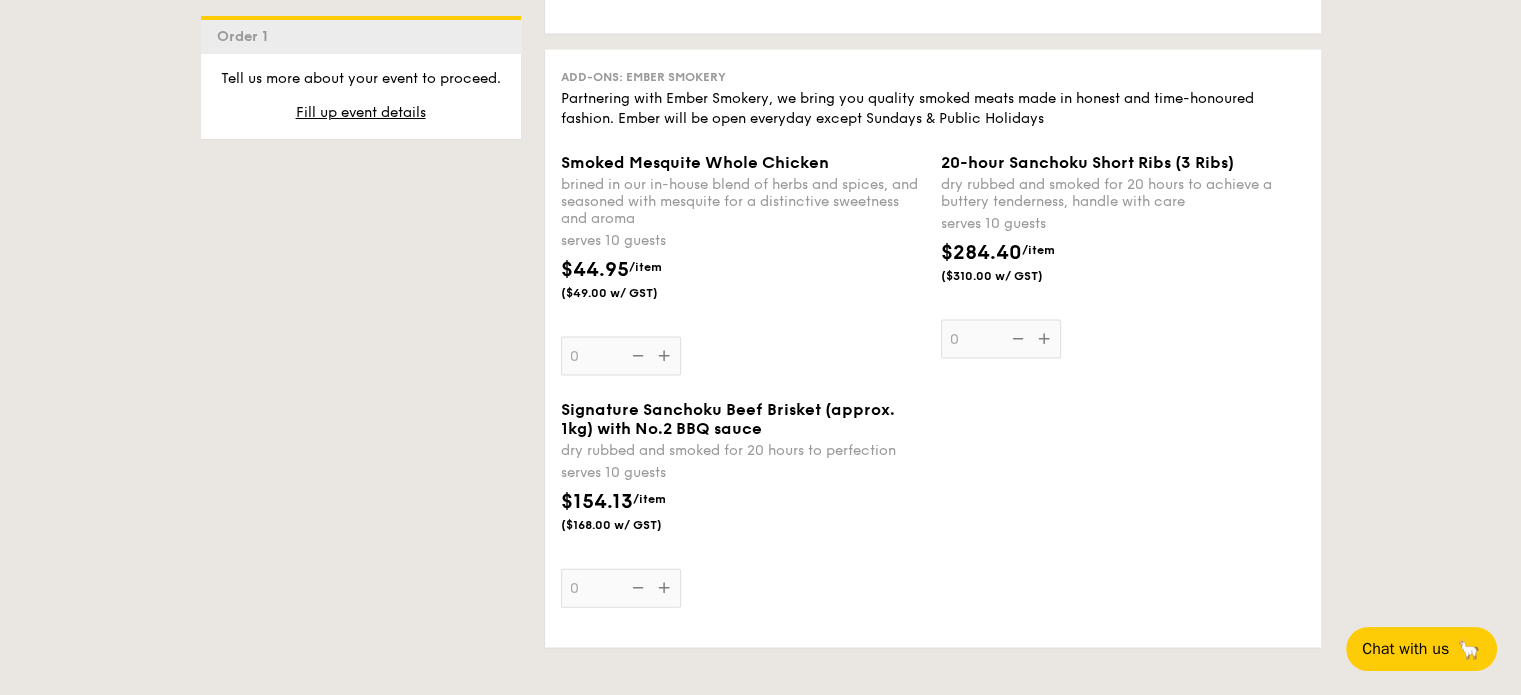 scroll, scrollTop: 4300, scrollLeft: 0, axis: vertical 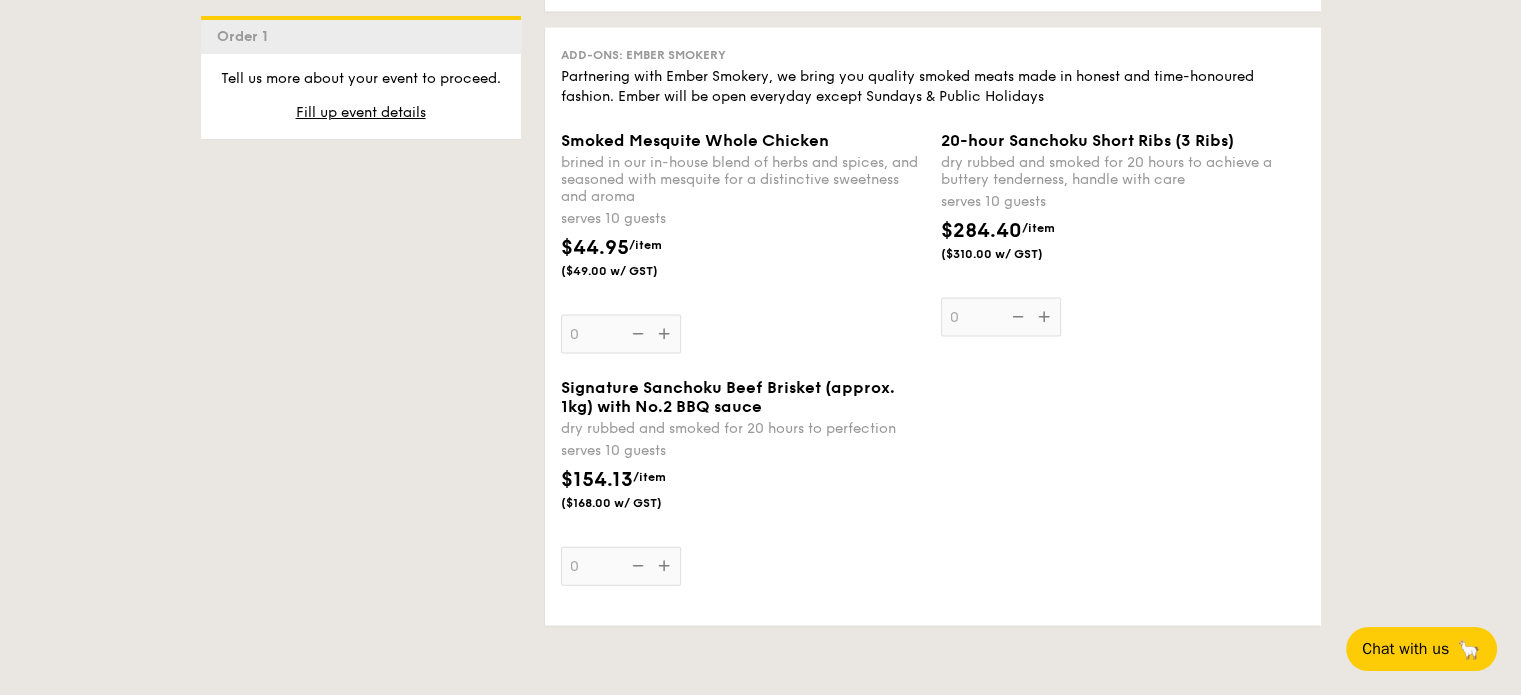 click on "20-hour Sanchoku Short Ribs (3 Ribs) dry rubbed and smoked for 20 hours to achieve a buttery tenderness, handle with care
serves 10 guests
$284.40
/item
($310.00 w/ GST)
0" at bounding box center [1123, 234] 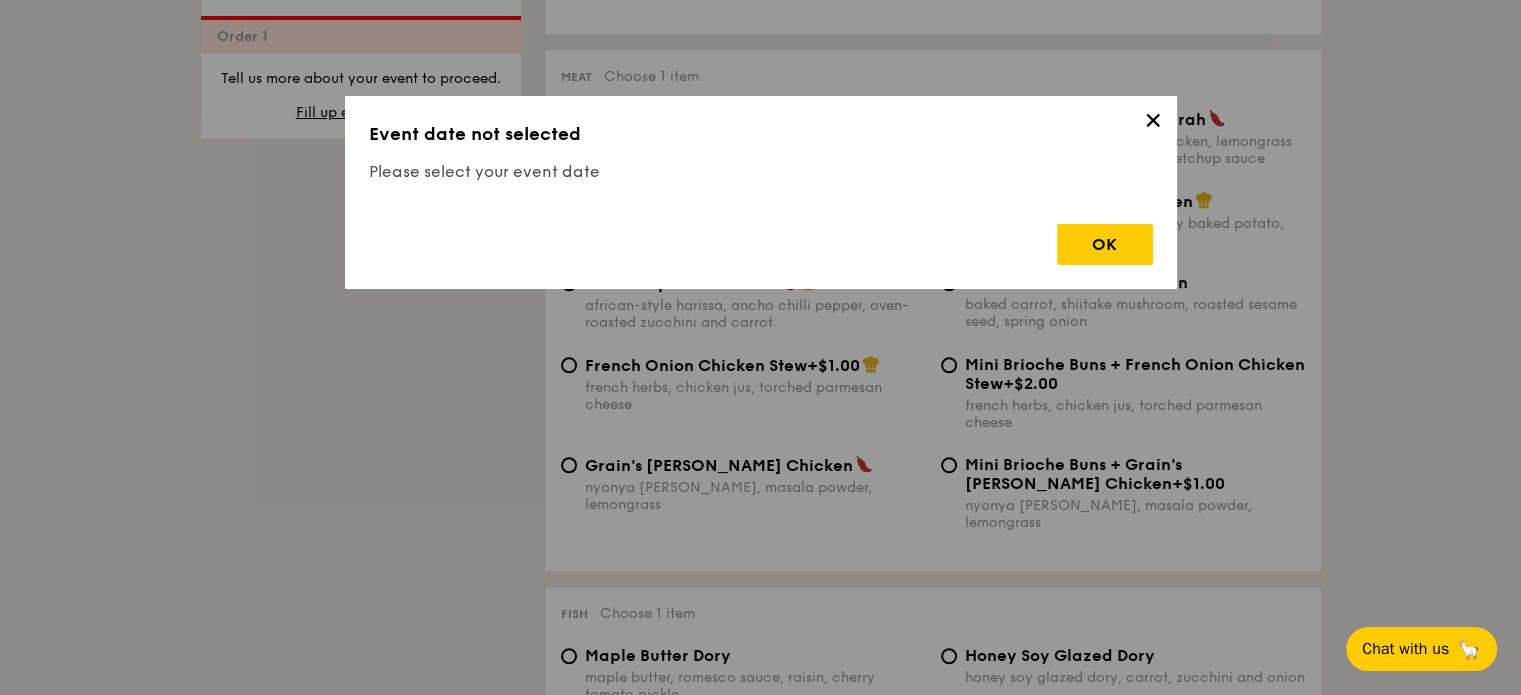 scroll, scrollTop: 533, scrollLeft: 0, axis: vertical 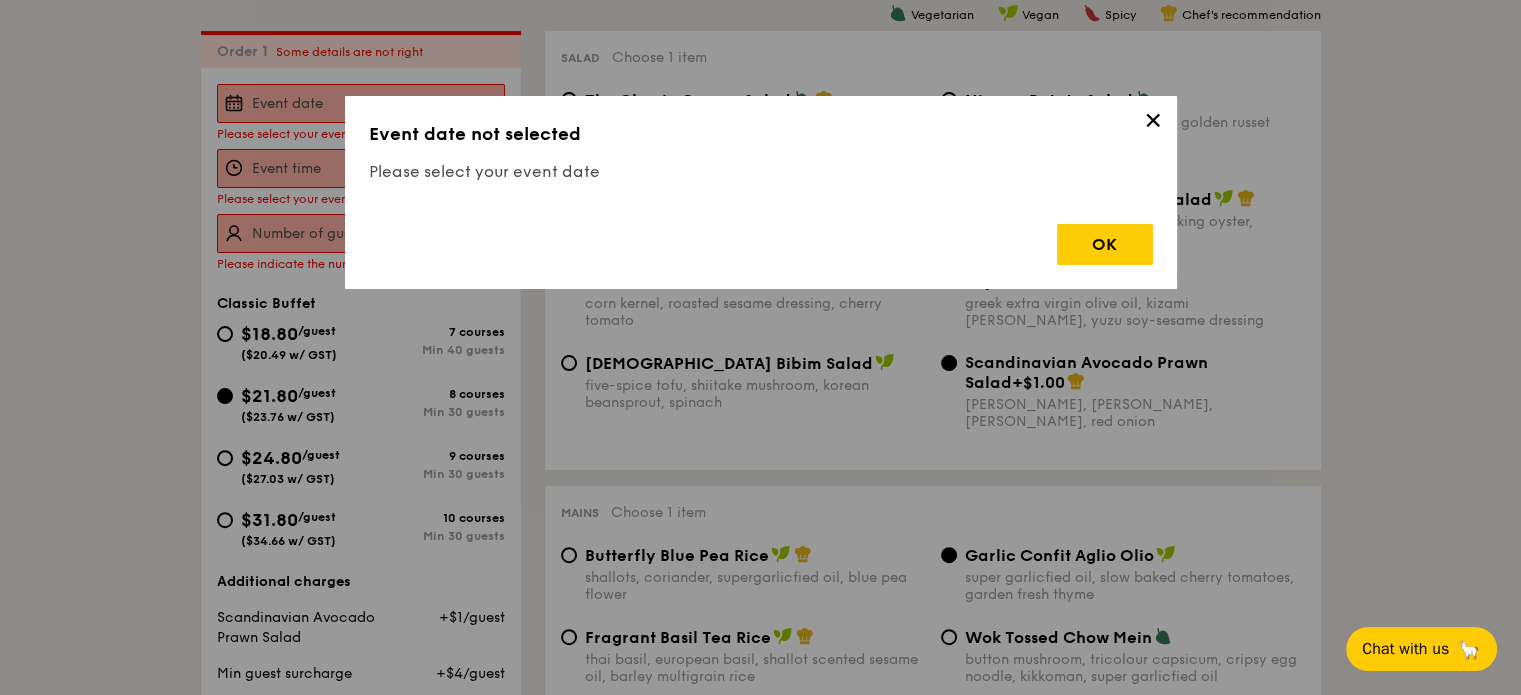 click on "✕
Event date not selected Please select your event date
OK" at bounding box center [761, 192] 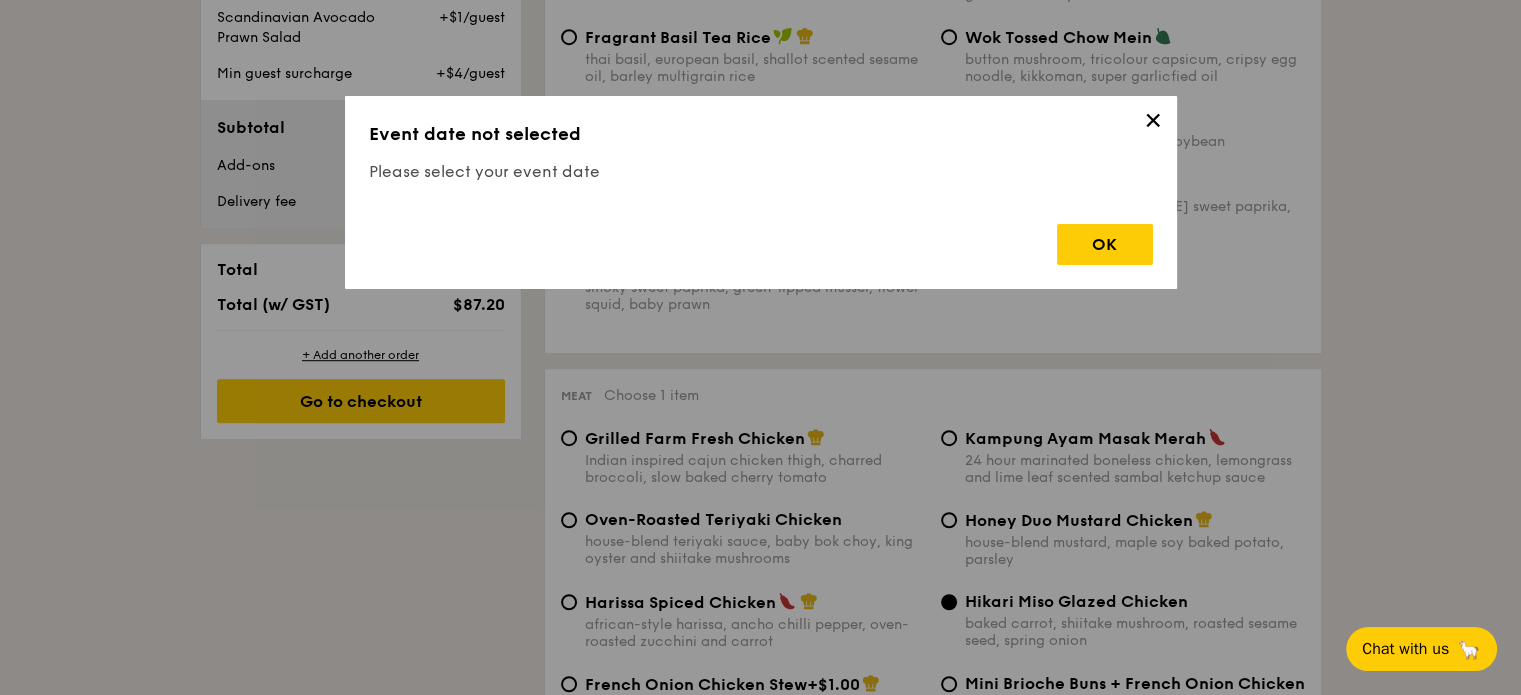 drag, startPoint x: 1153, startPoint y: 118, endPoint x: 1173, endPoint y: 128, distance: 22.36068 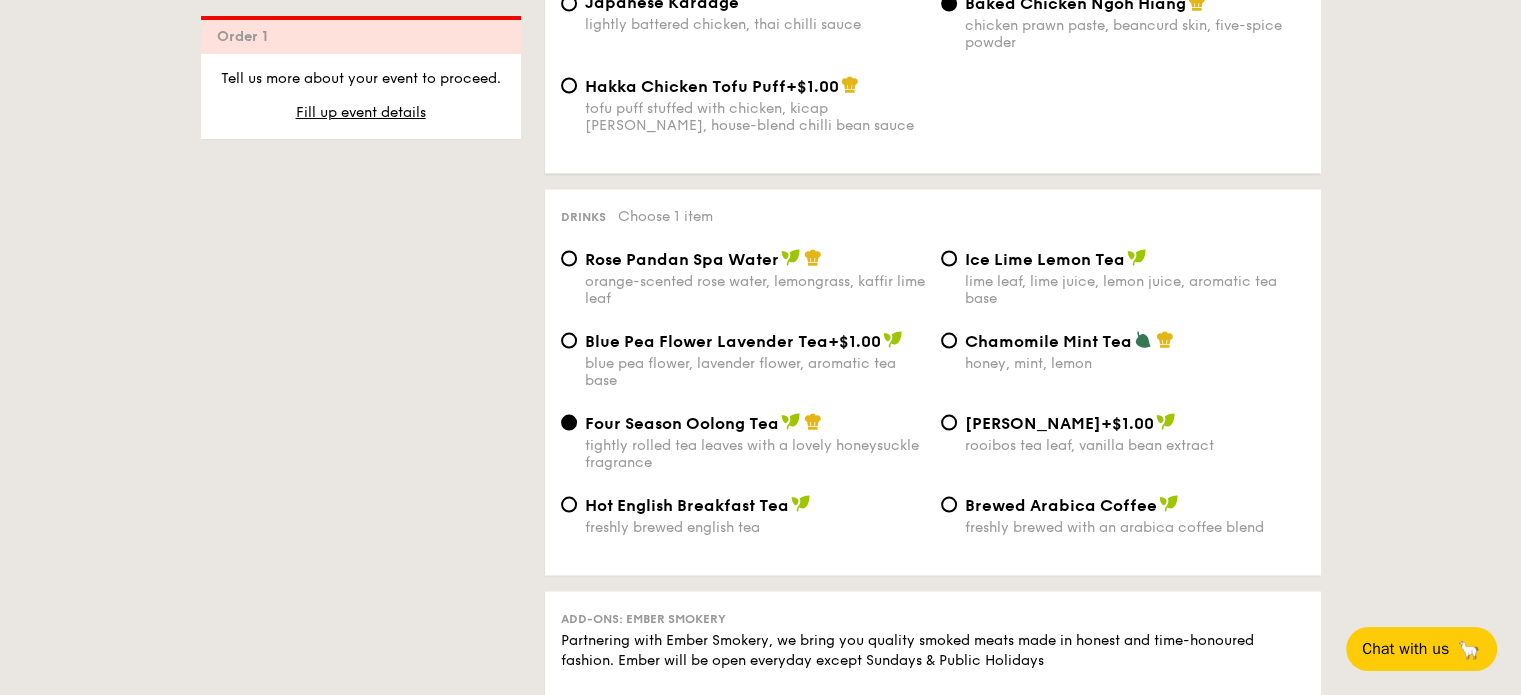 scroll, scrollTop: 3733, scrollLeft: 0, axis: vertical 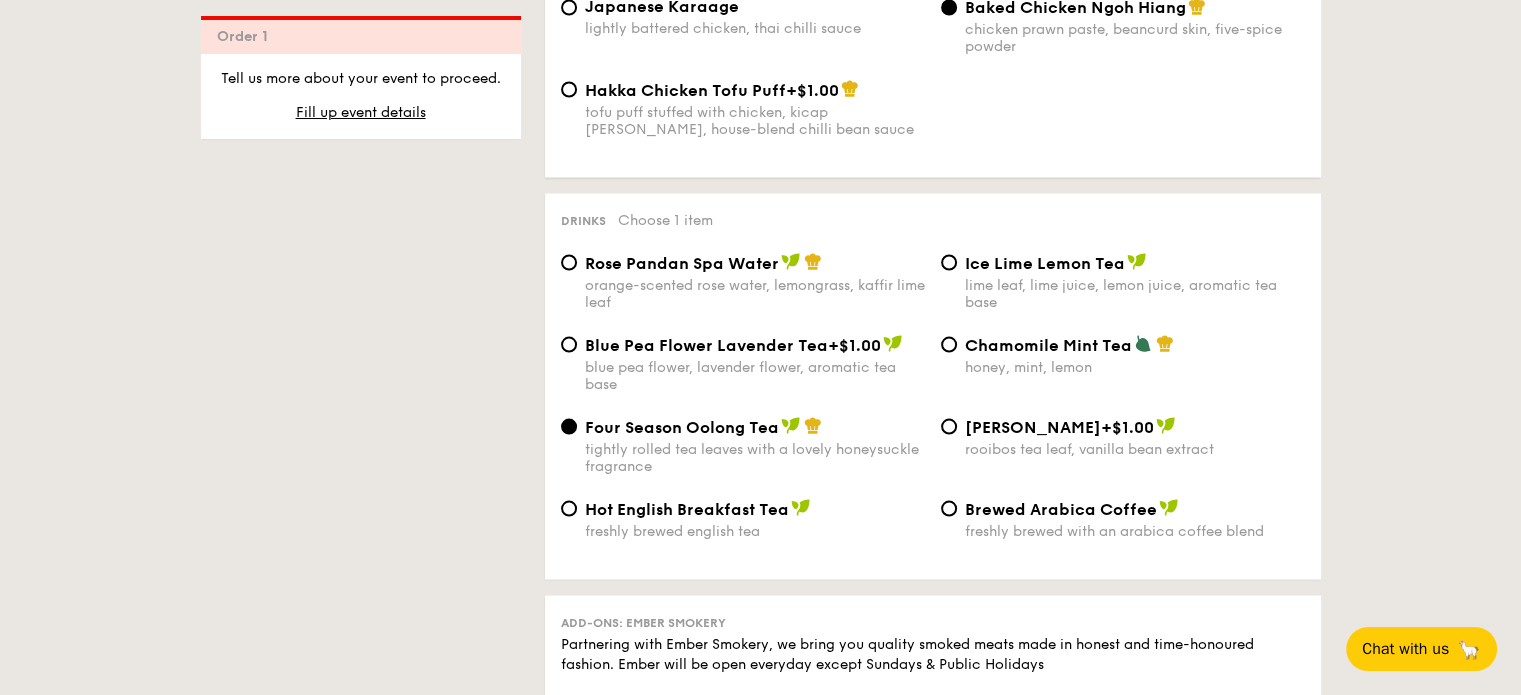 click on "1 - Select menu
2 - Select items
3 - Check out
Order 1
Some details are not right
Please select your event date
Please select your event time
Please indicate the number of guests
Classic Buffet
$18.80
/guest
($20.49 w/ GST)
7 courses
Min 40 guests
$21.80
/guest
($23.76 w/ GST)
8 courses
Min 30 guests
$24.80
/guest
($27.03 w/ GST)
9 courses
Min 30 guests
$31.80
/guest
($34.66 w/ GST)
10 courses
Min 30 guests
Additional charges
Scandinavian Avocado Prawn Salad
+$1/guest
Min guest surcharge
+$4/guest
Subtotal
Total" at bounding box center (761, -1052) 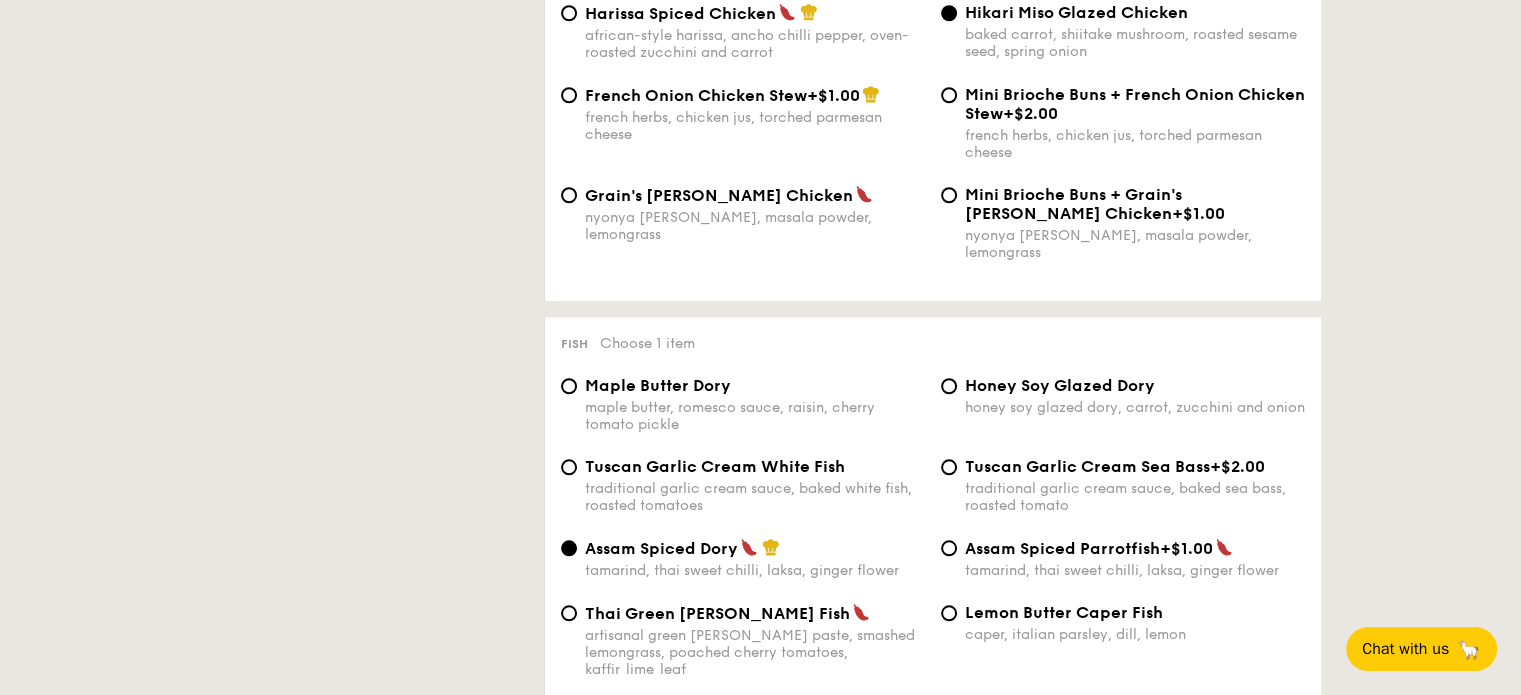 scroll, scrollTop: 1533, scrollLeft: 0, axis: vertical 